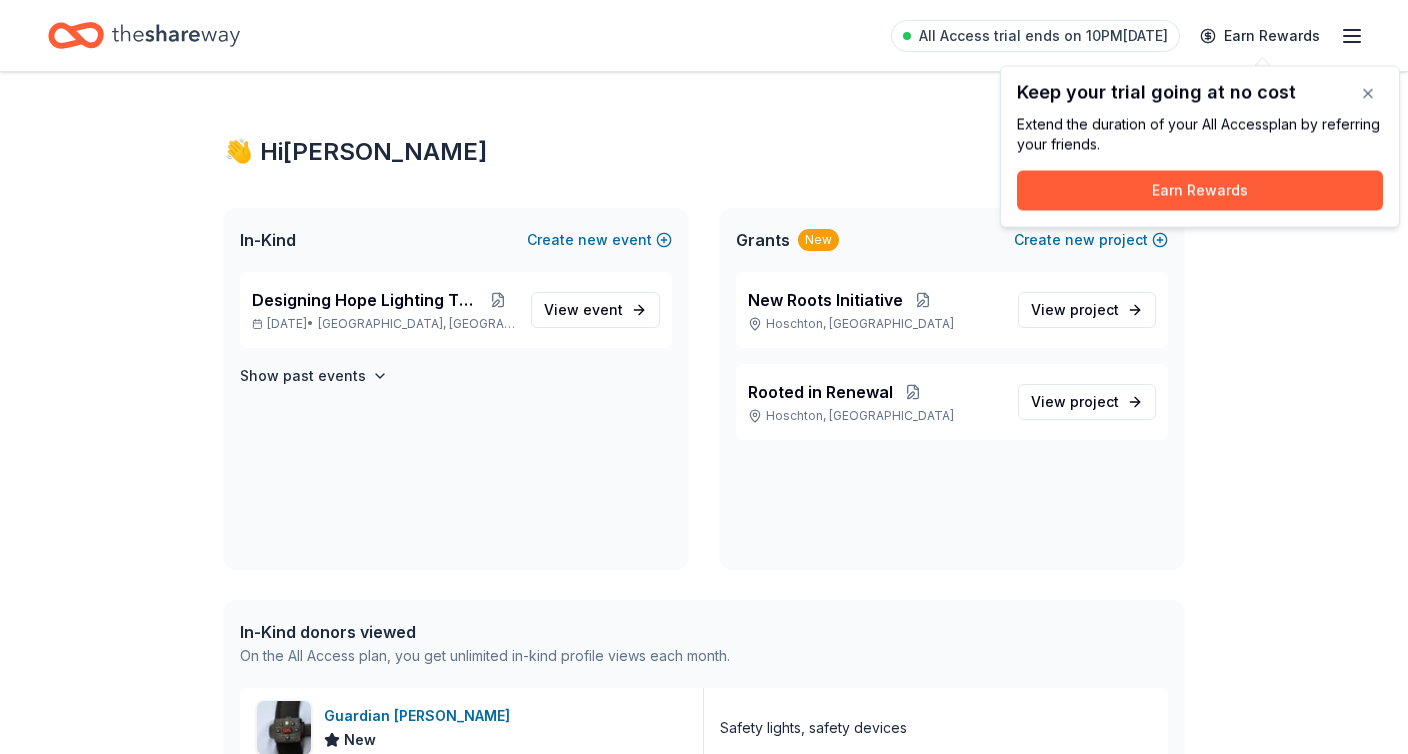 scroll, scrollTop: 0, scrollLeft: 0, axis: both 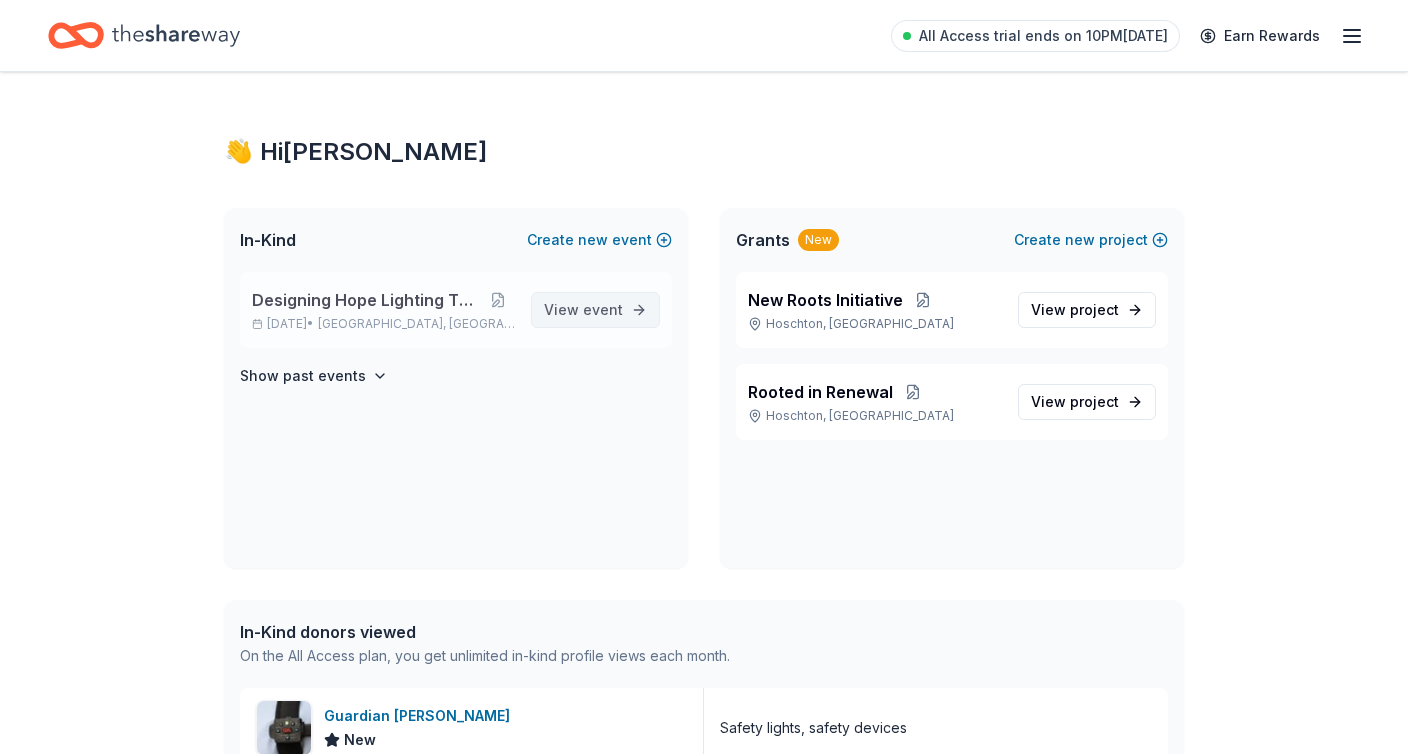 click on "View   event" at bounding box center [583, 310] 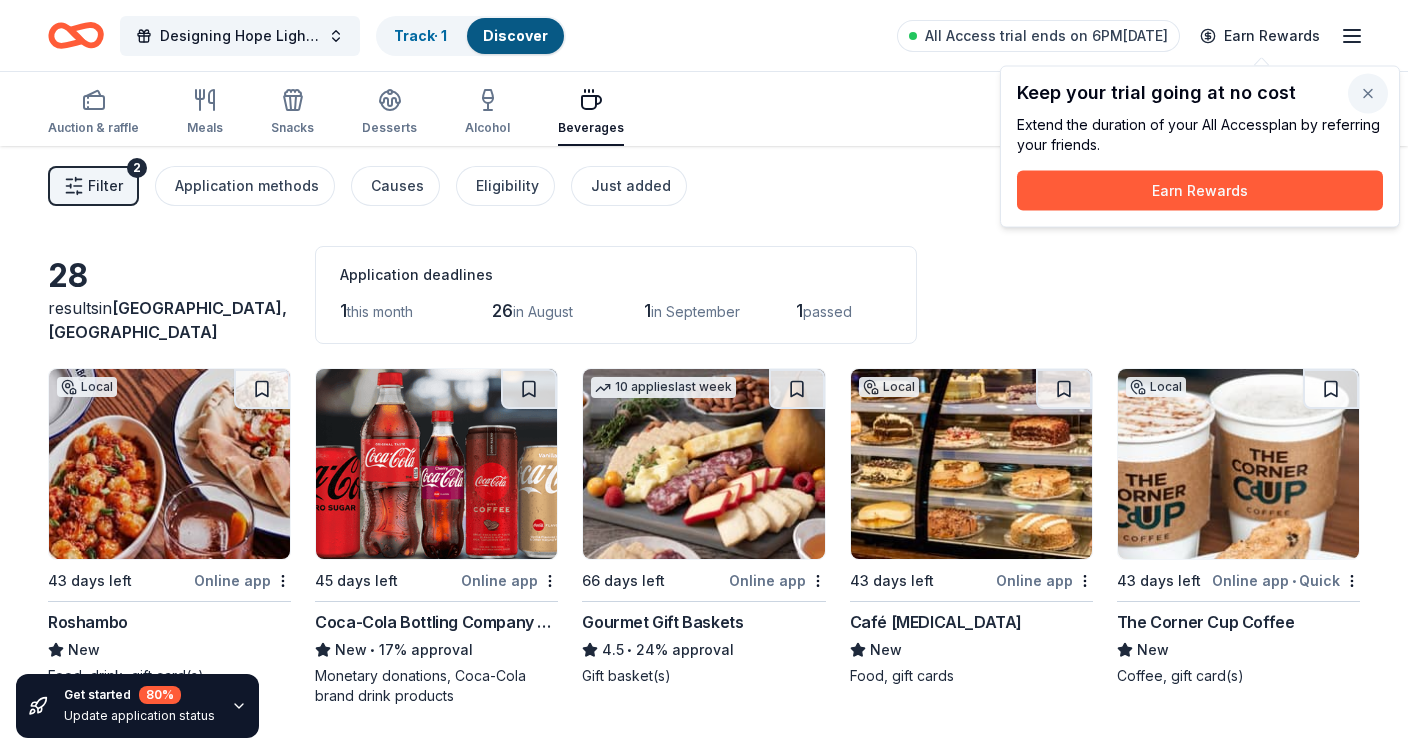 click at bounding box center (1368, 94) 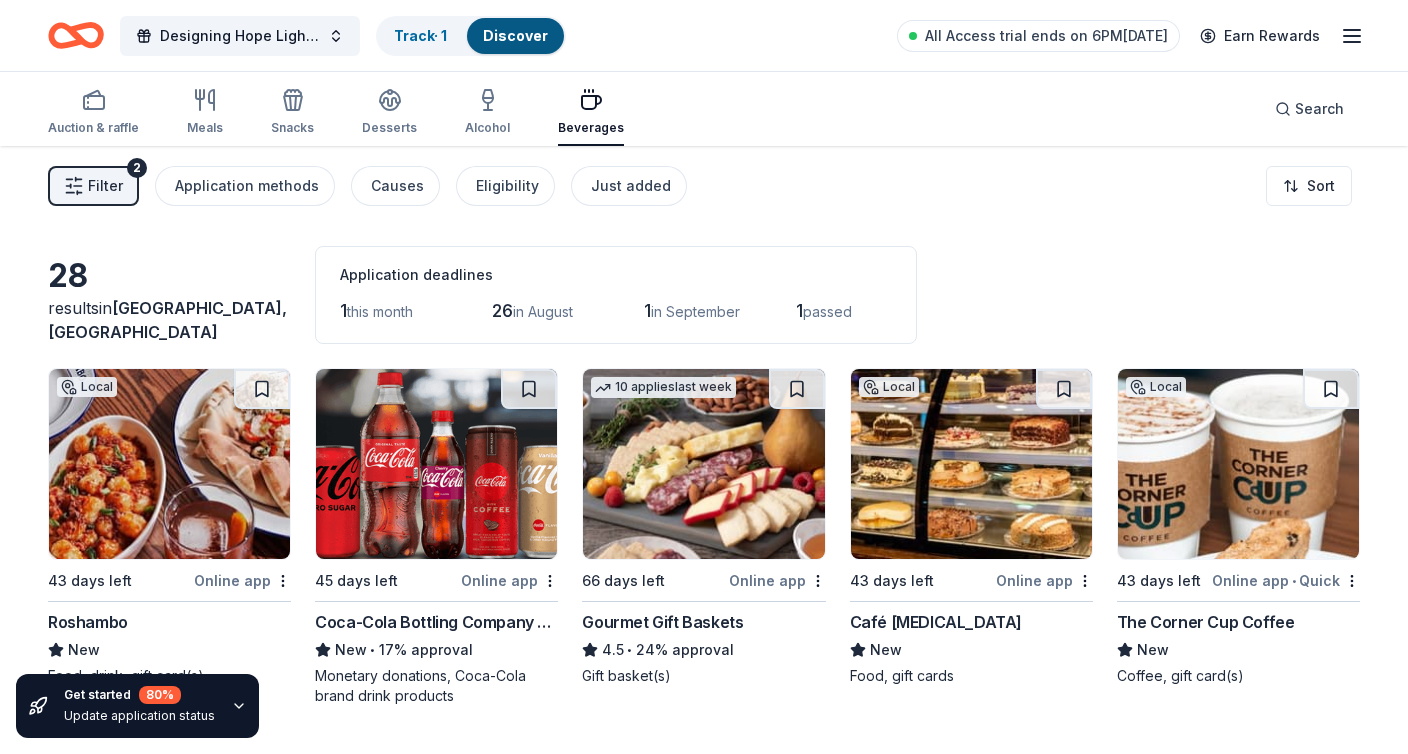 click 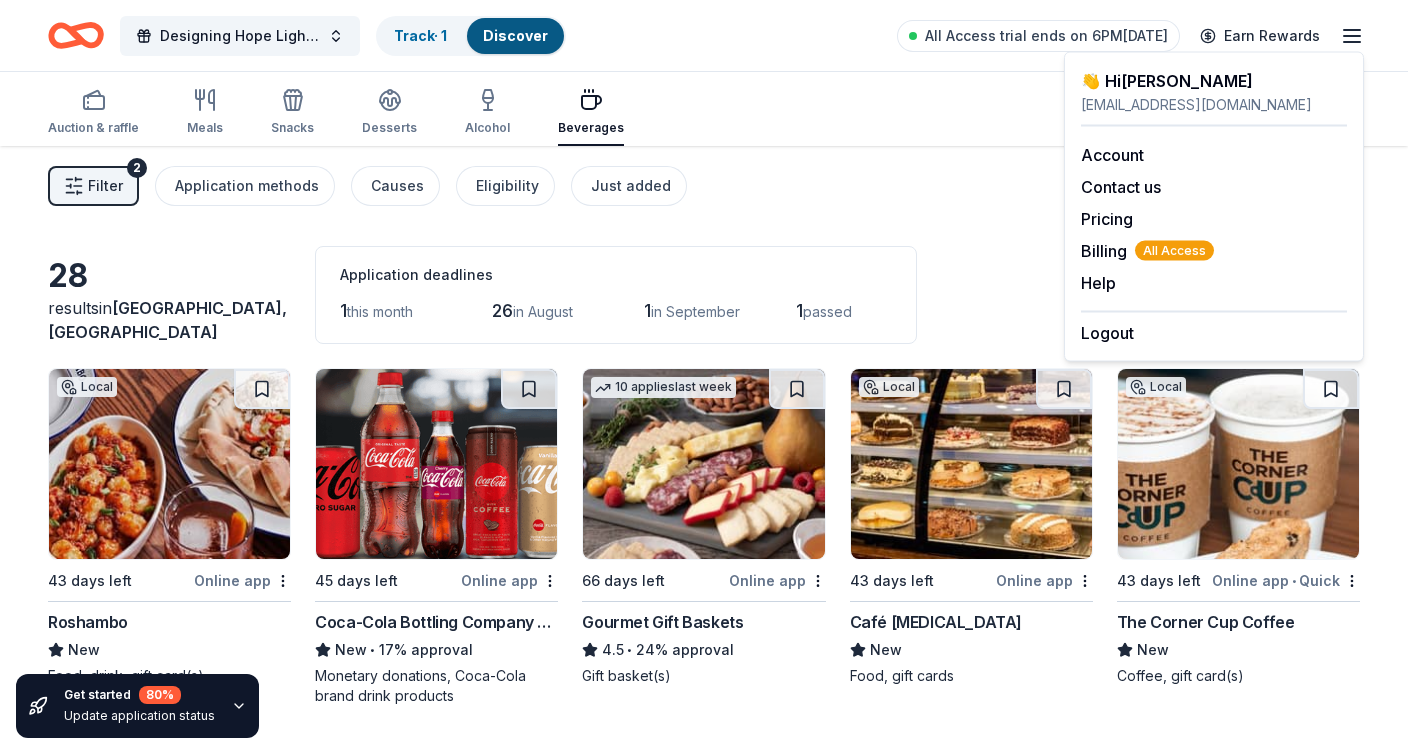 click on "Filter 2 Application methods Causes Eligibility Just added Sort" at bounding box center [704, 186] 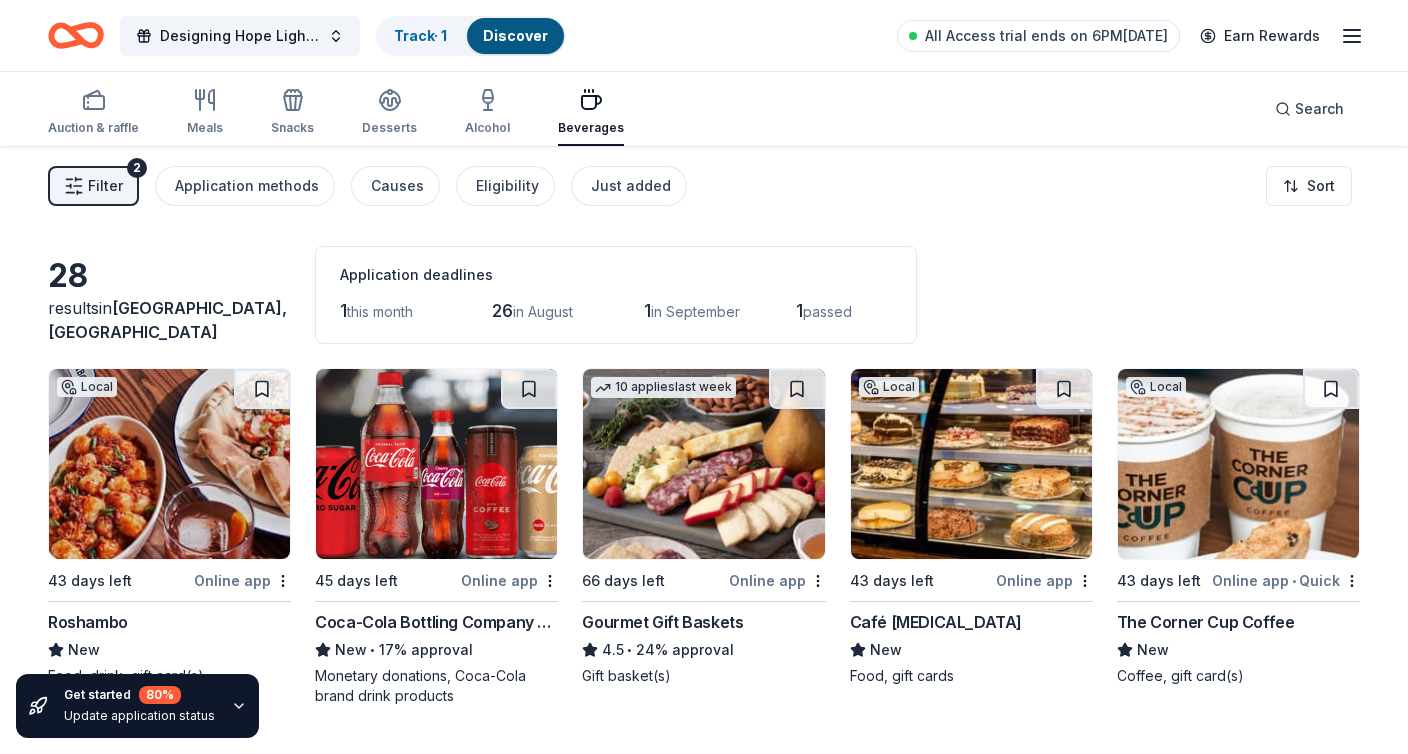 click 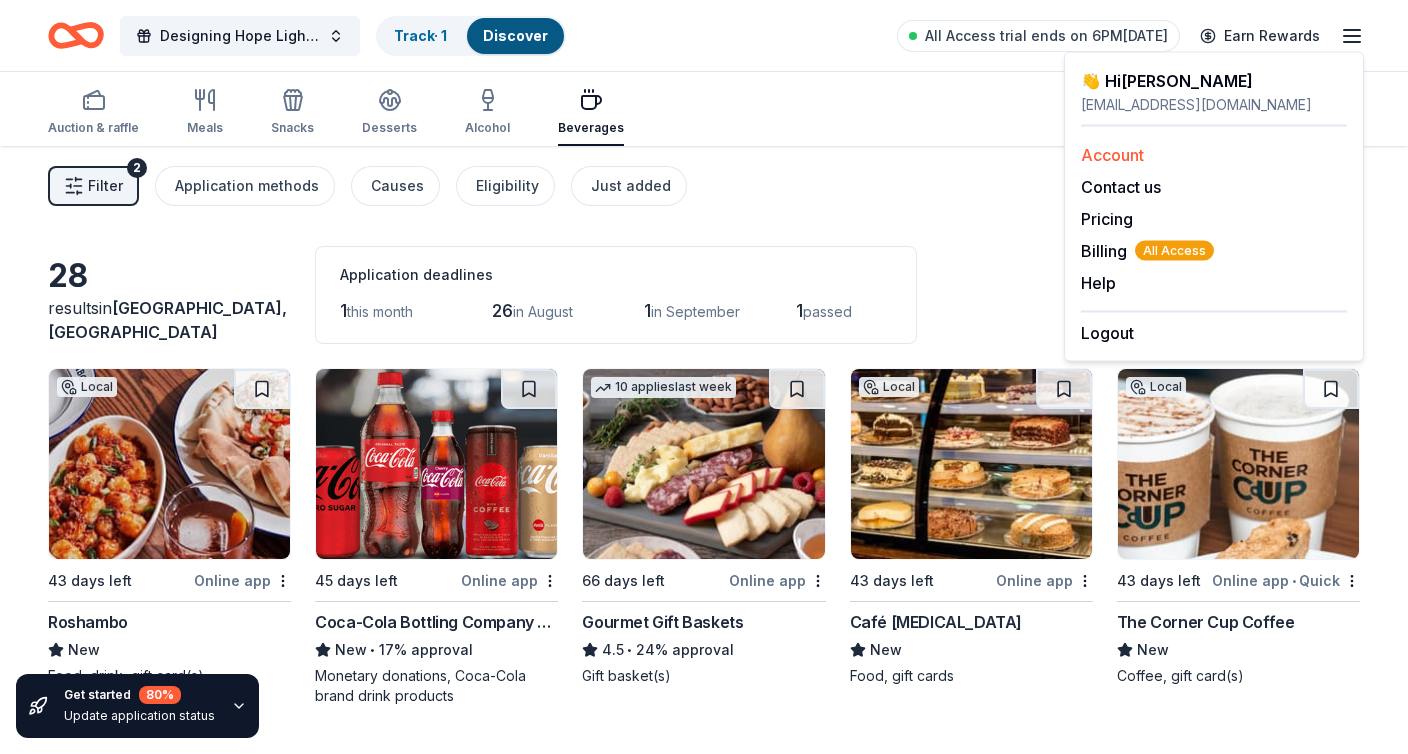 click on "Account" at bounding box center (1112, 155) 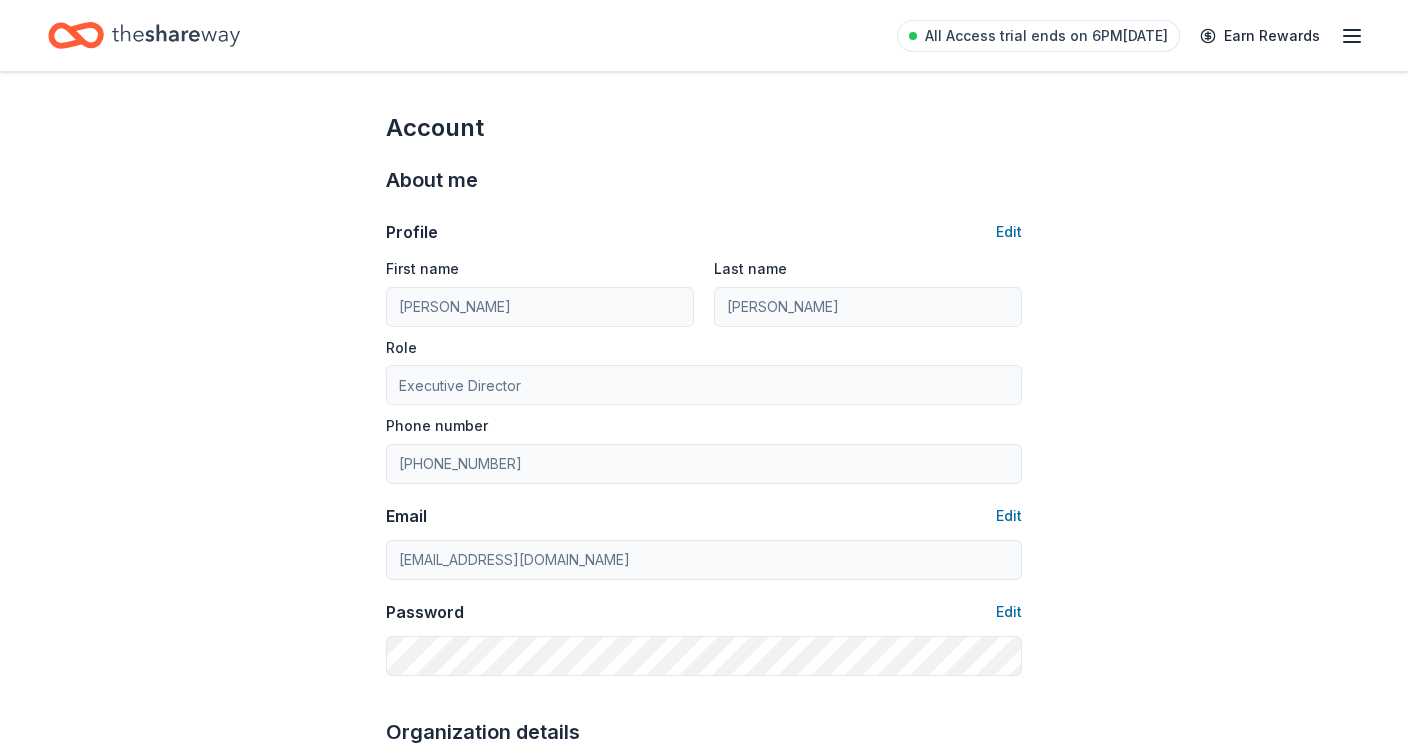 click 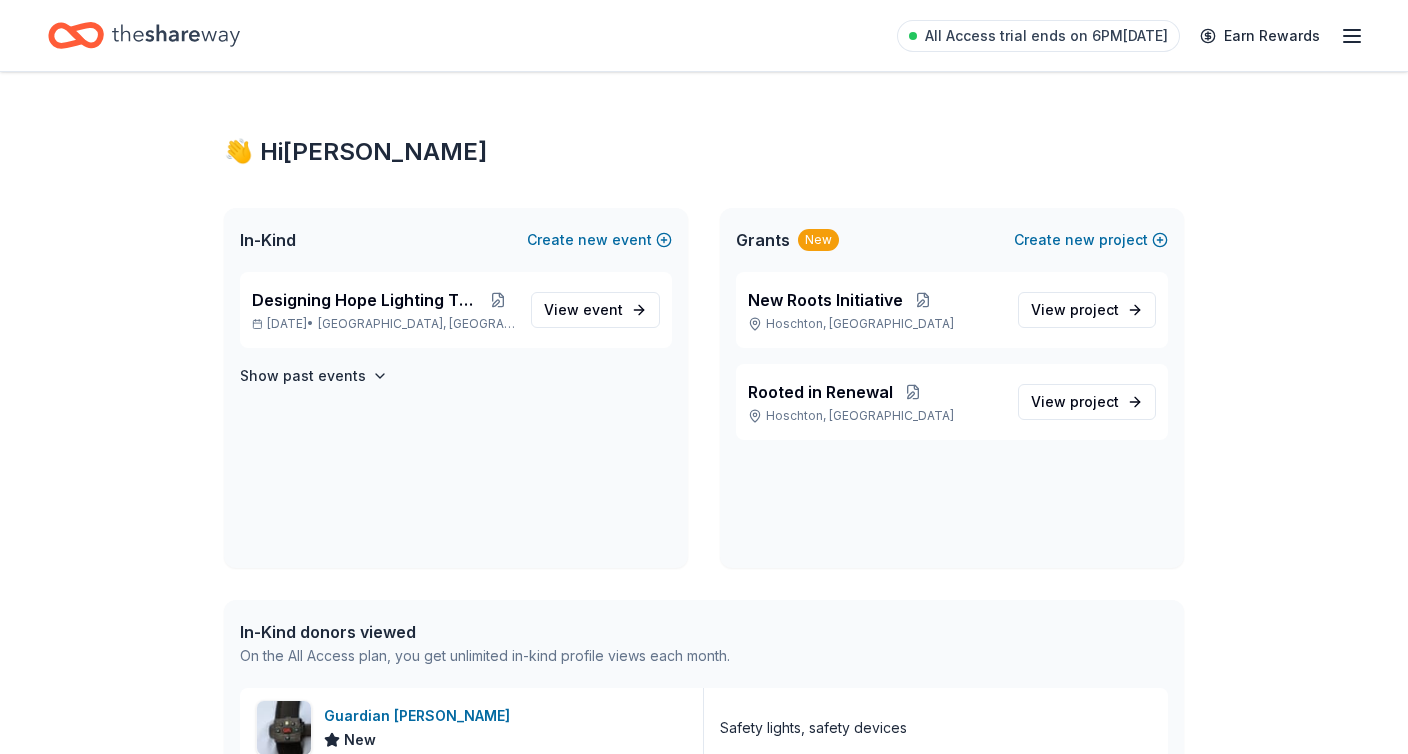 click 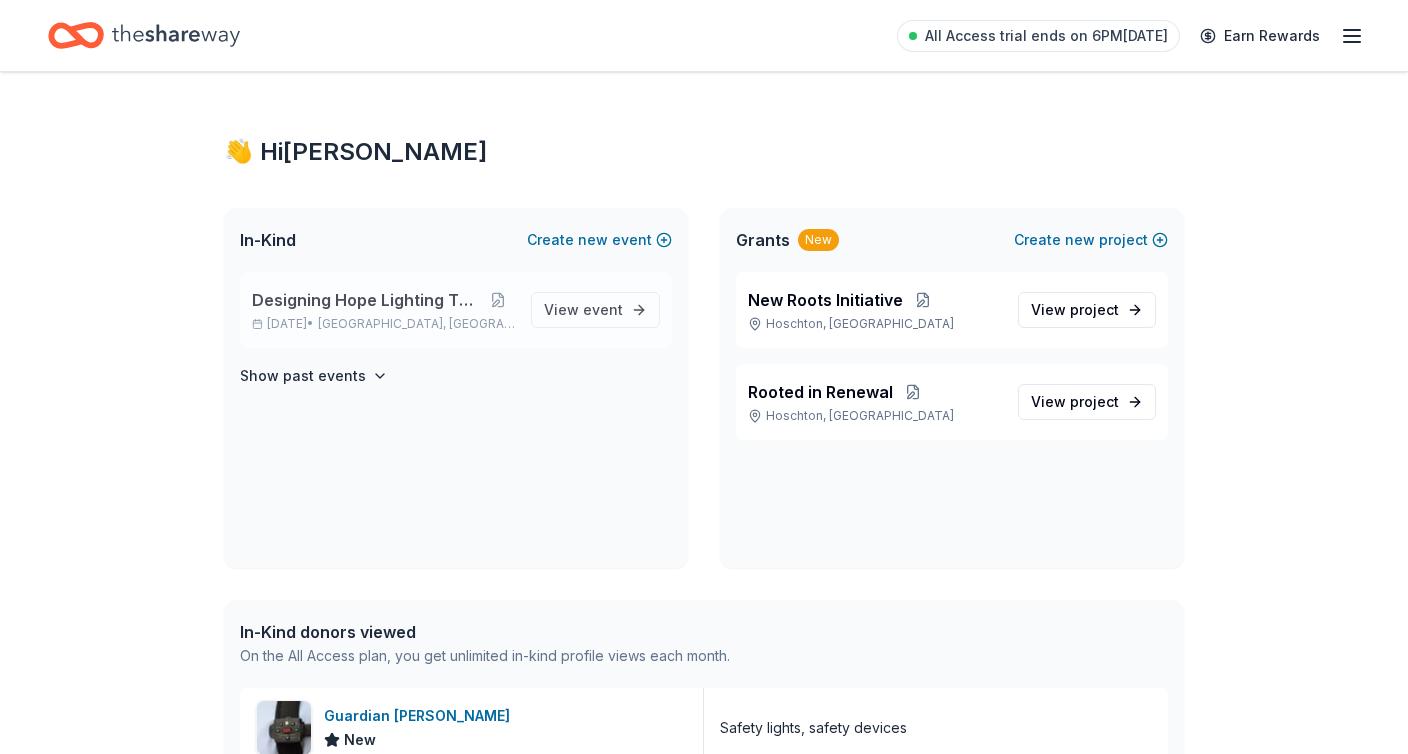 click on "Designing Hope Lighting The Way" at bounding box center (366, 300) 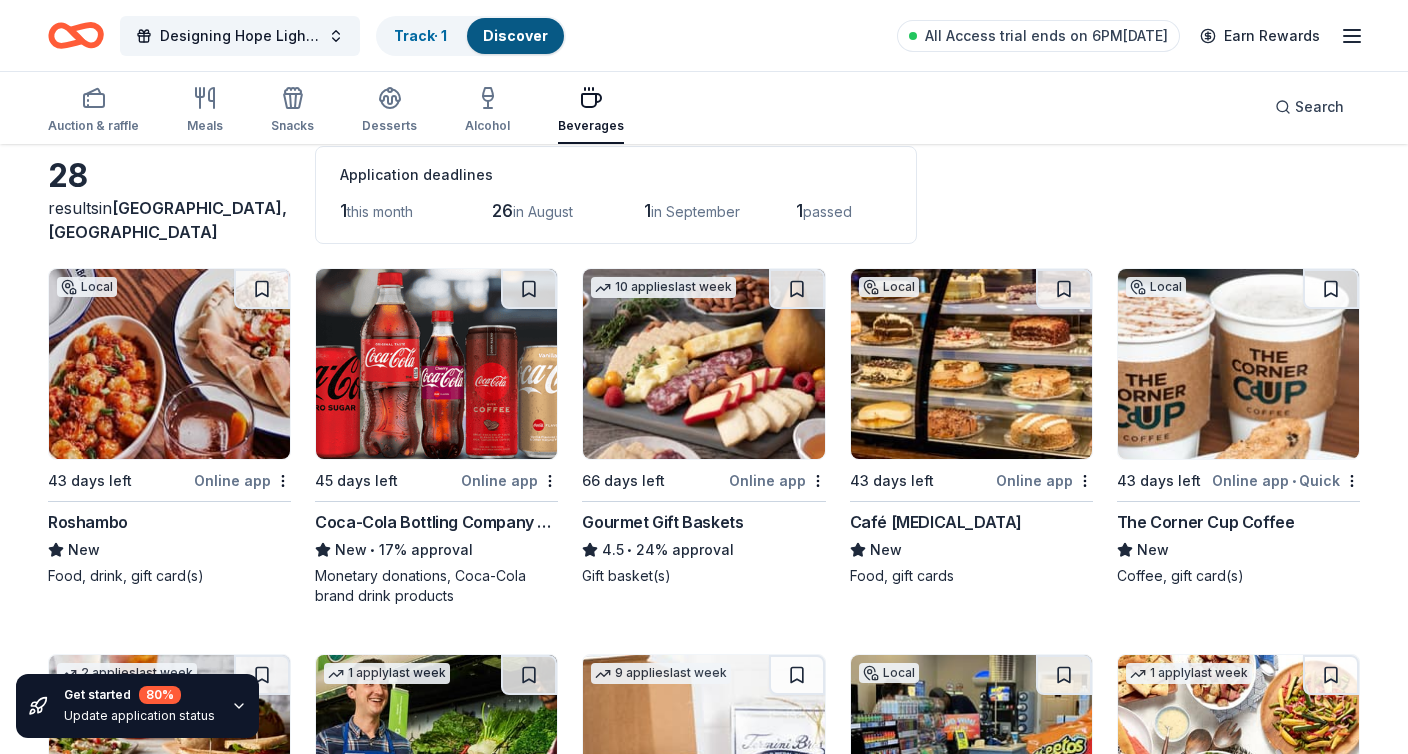 scroll, scrollTop: 0, scrollLeft: 0, axis: both 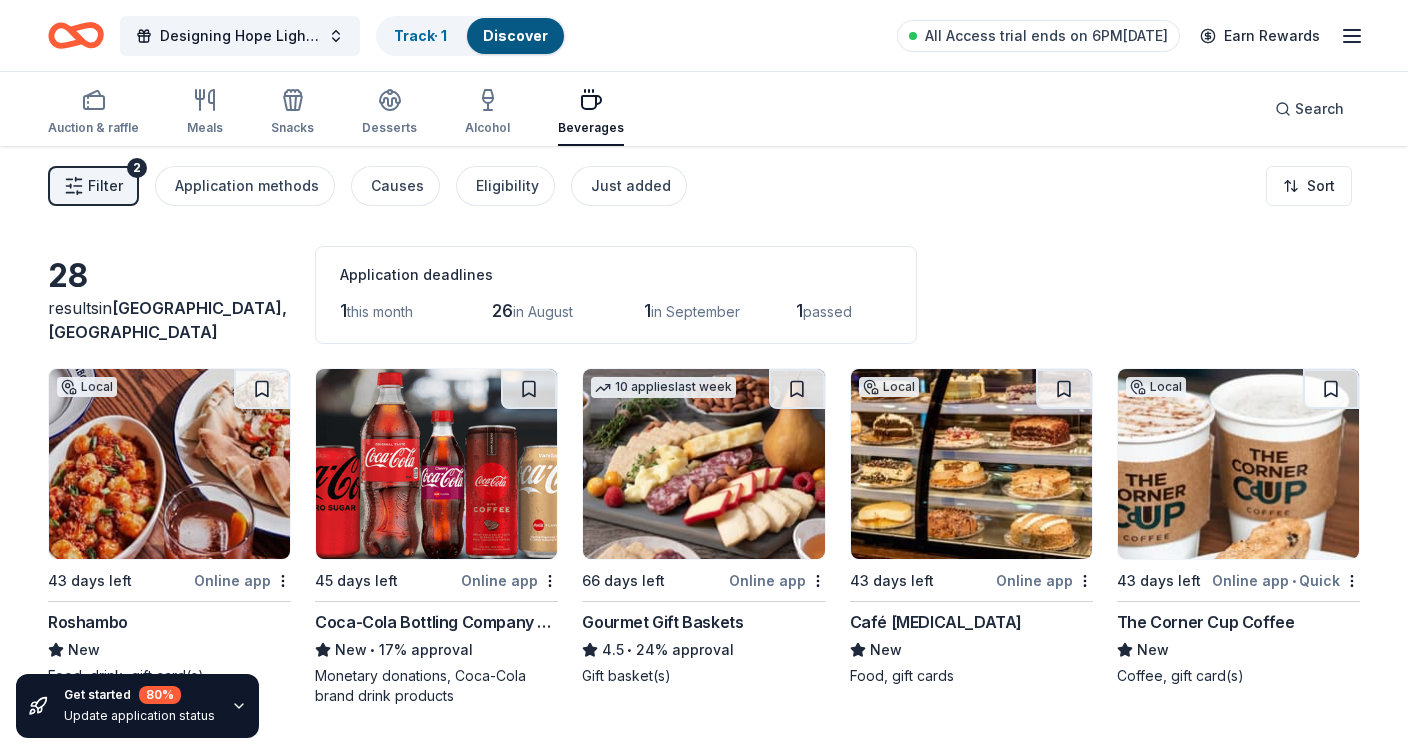 click 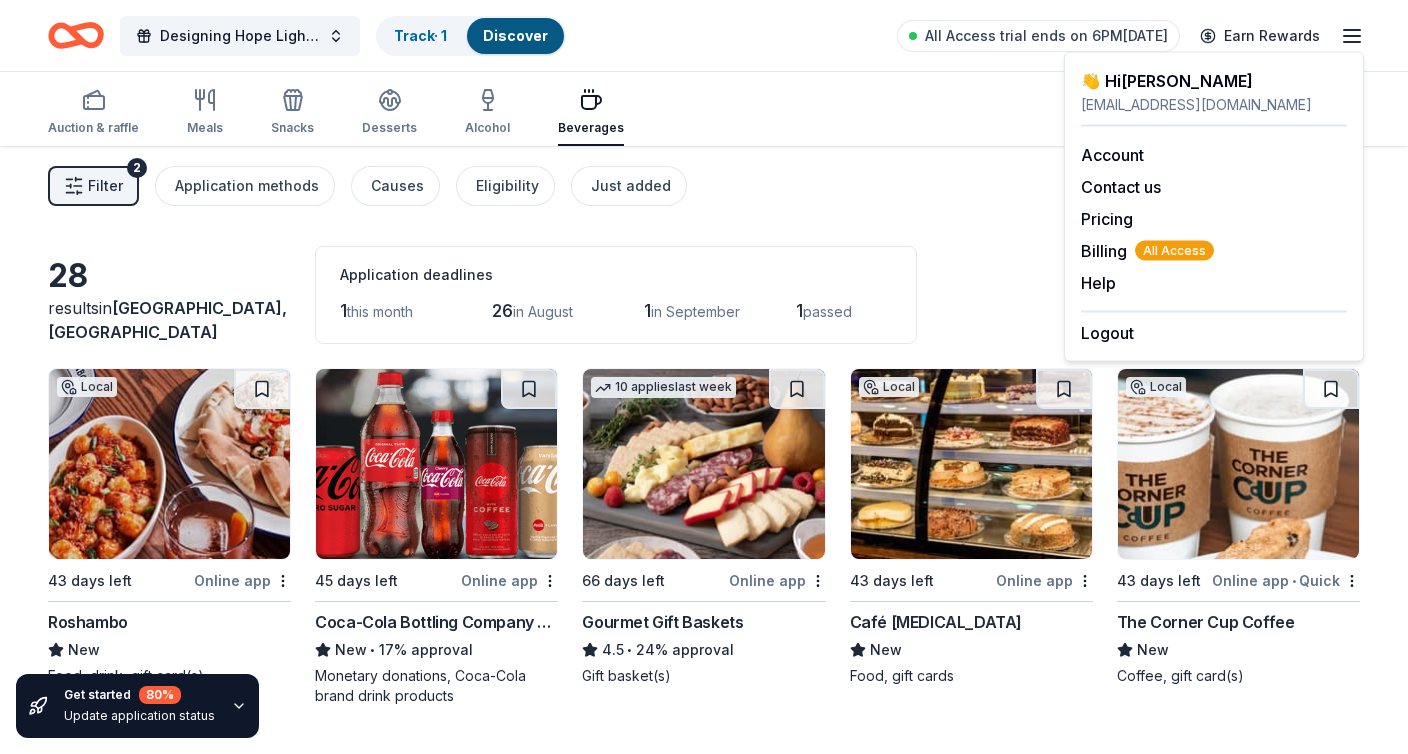 click on "Auction & raffle Meals Snacks Desserts Alcohol Beverages Search" at bounding box center (704, 109) 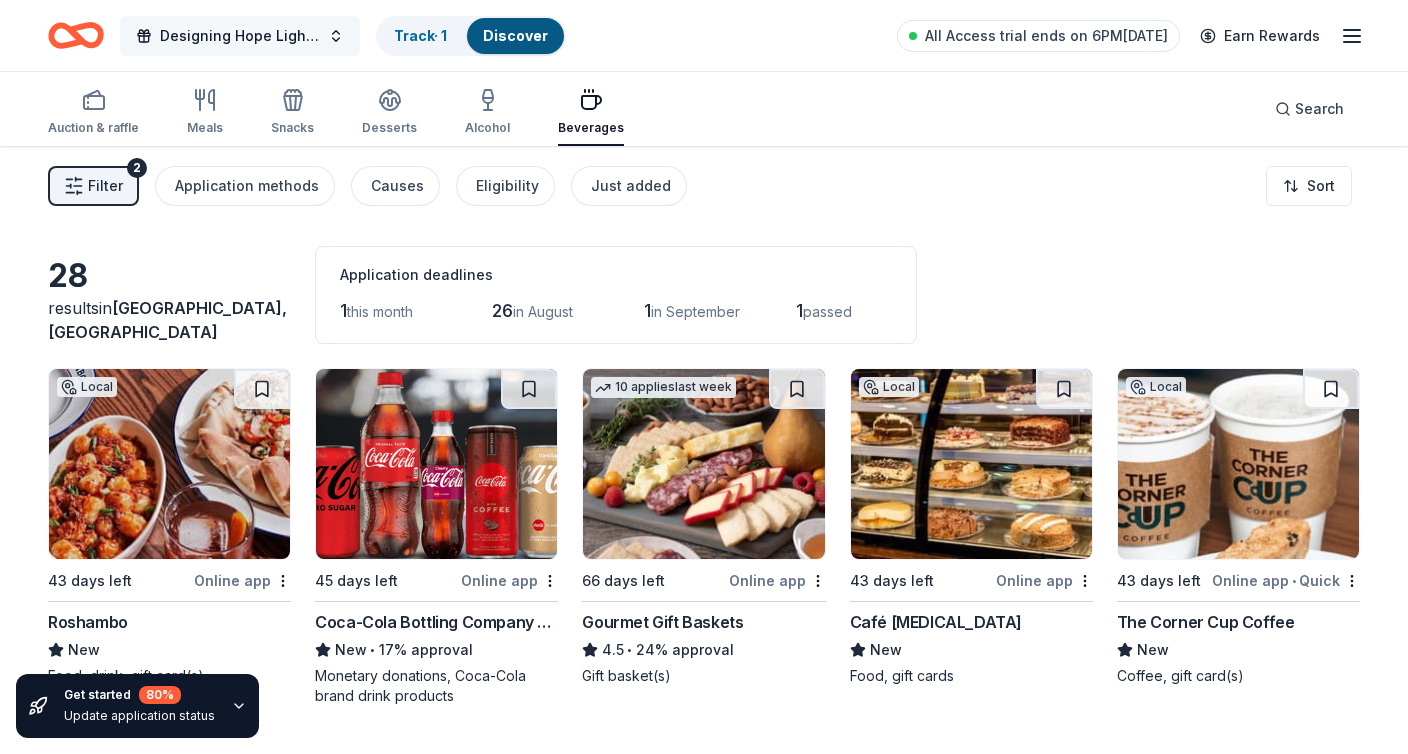 click on "Designing Hope Lighting The Way" at bounding box center [240, 36] 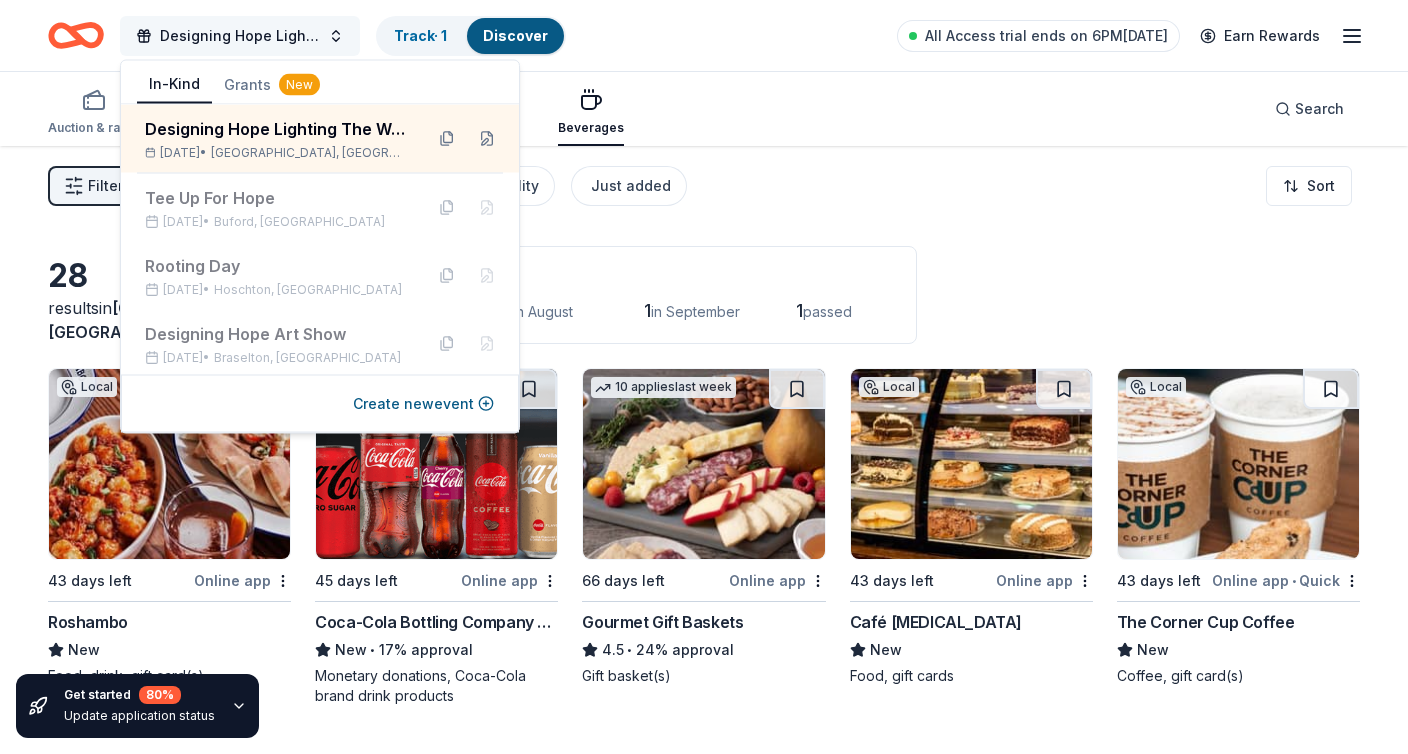 click on "Designing Hope Lighting The Way" at bounding box center [240, 36] 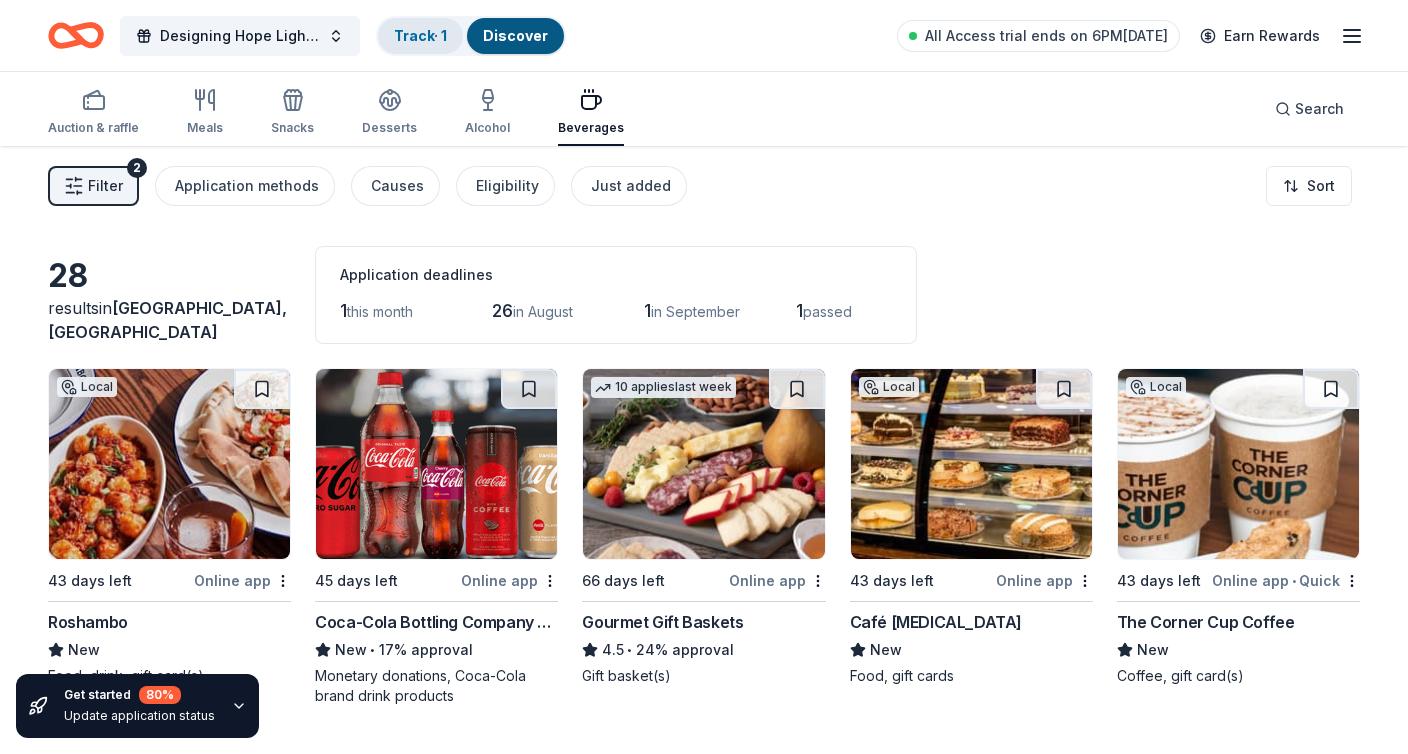 click on "Track  · 1" at bounding box center (420, 35) 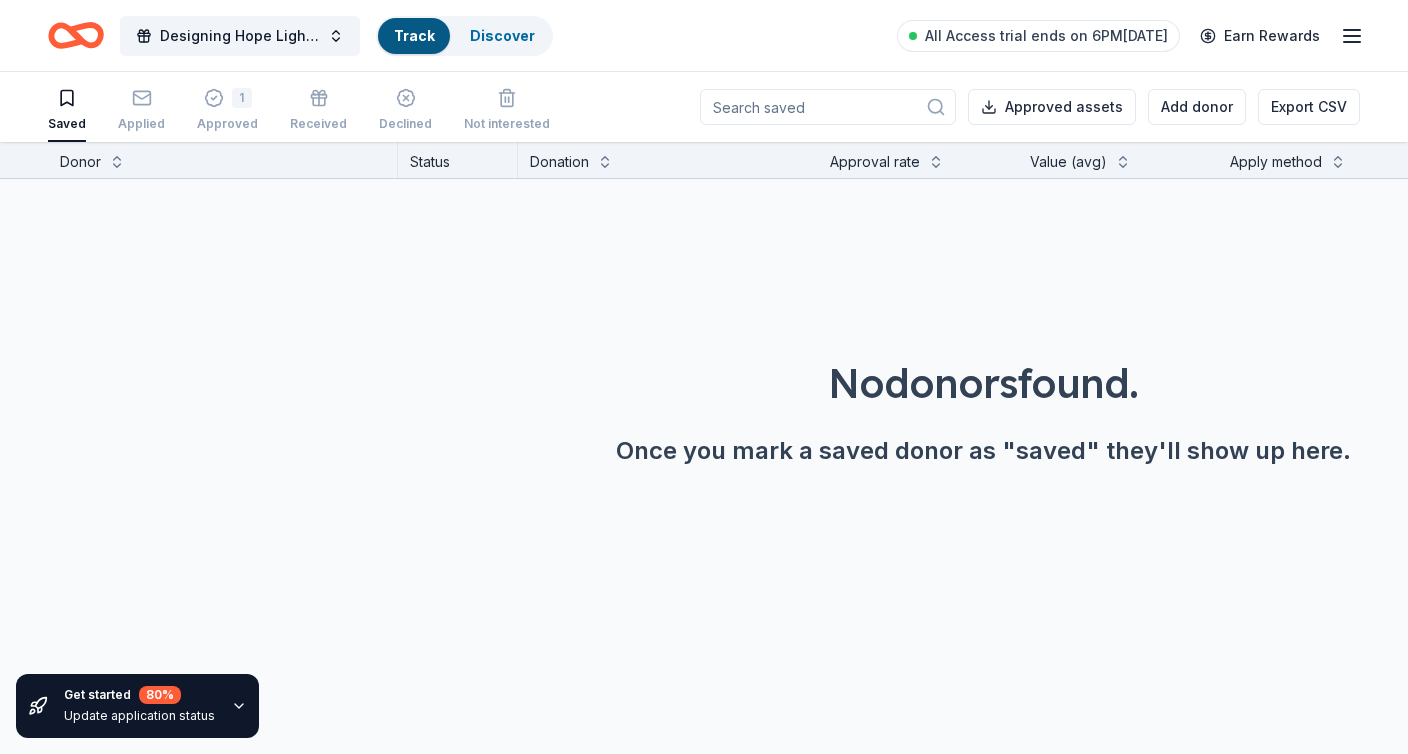 scroll, scrollTop: 1, scrollLeft: 0, axis: vertical 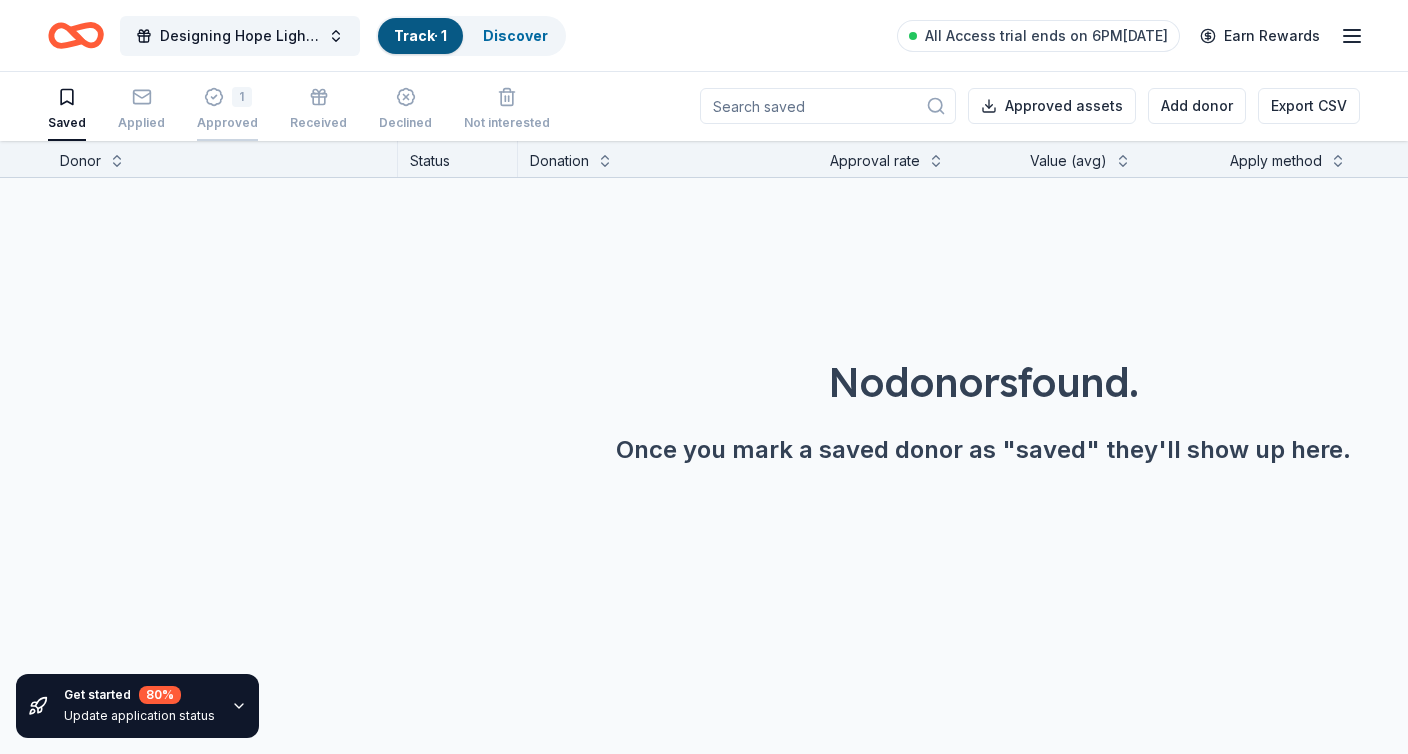 click 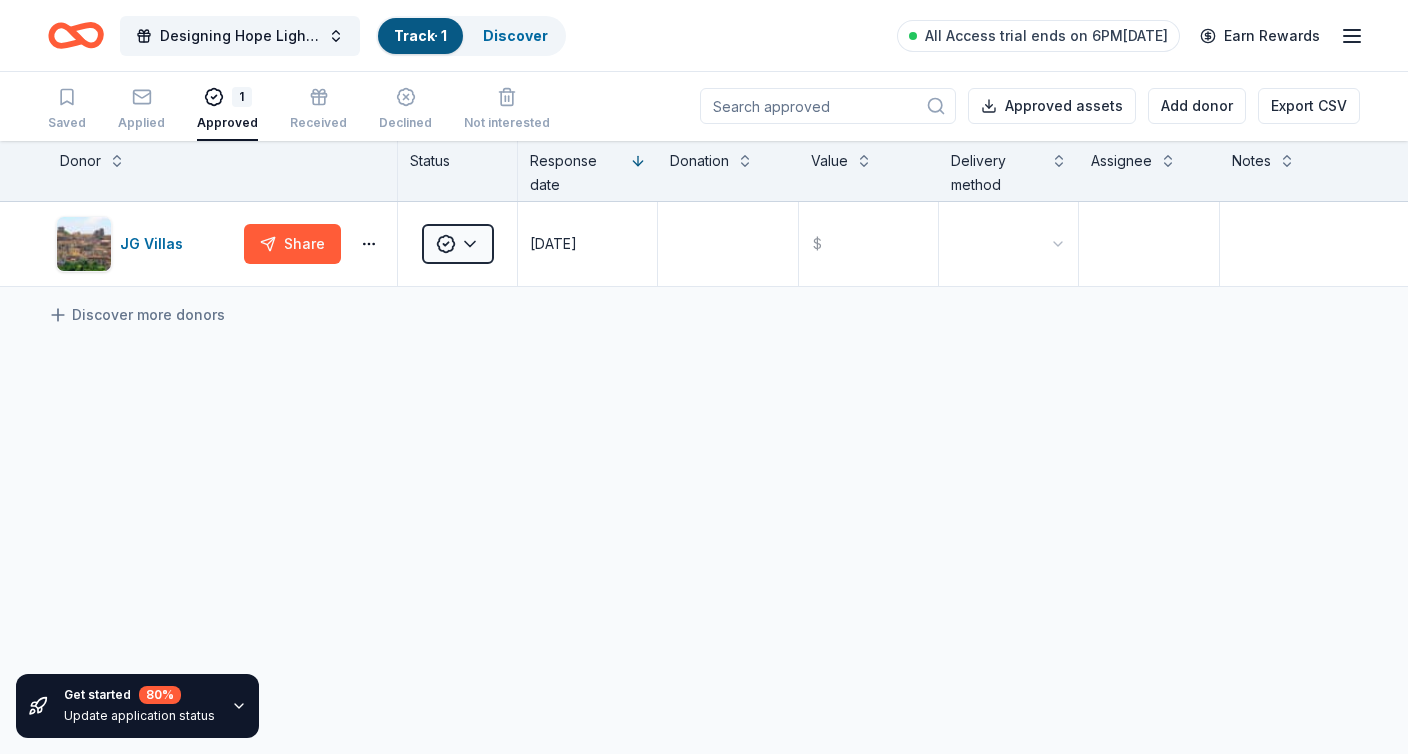 scroll, scrollTop: 0, scrollLeft: 0, axis: both 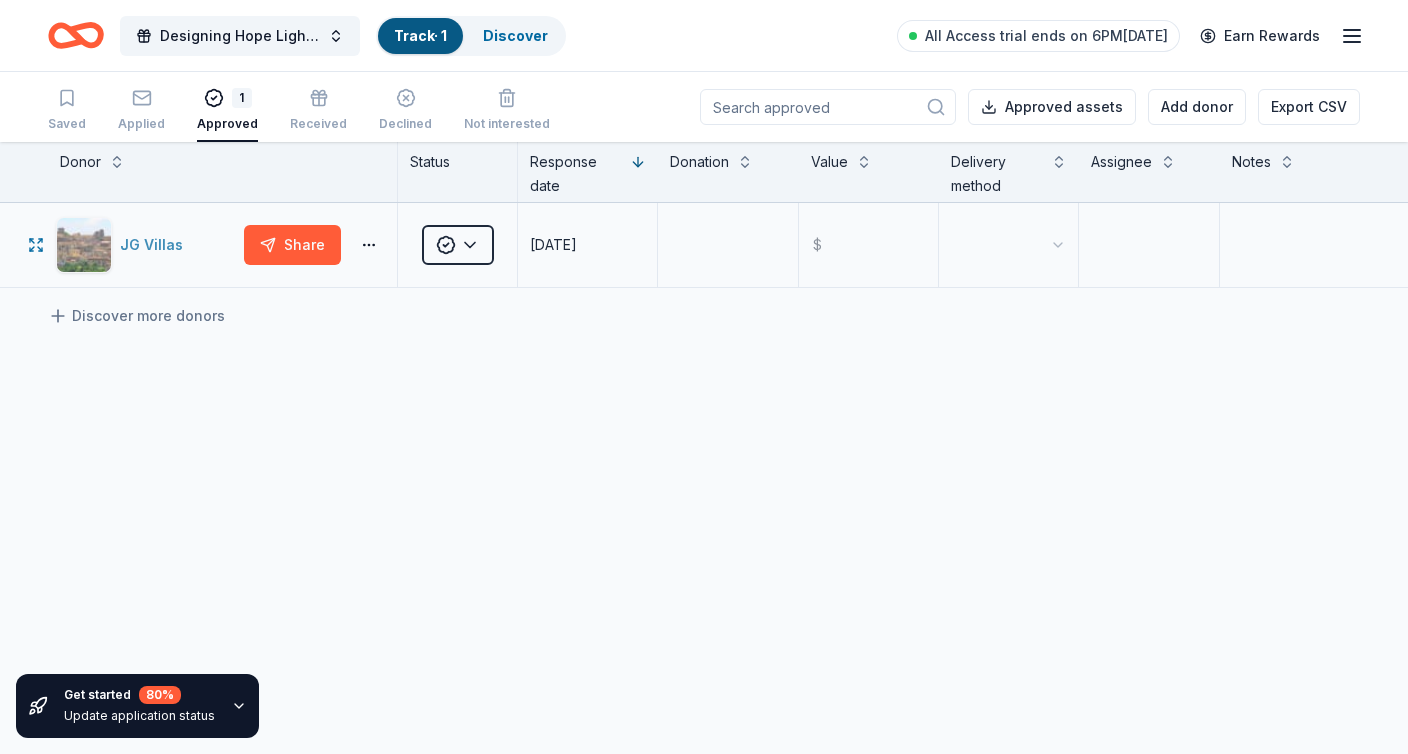 click on "JG Villas" at bounding box center (146, 245) 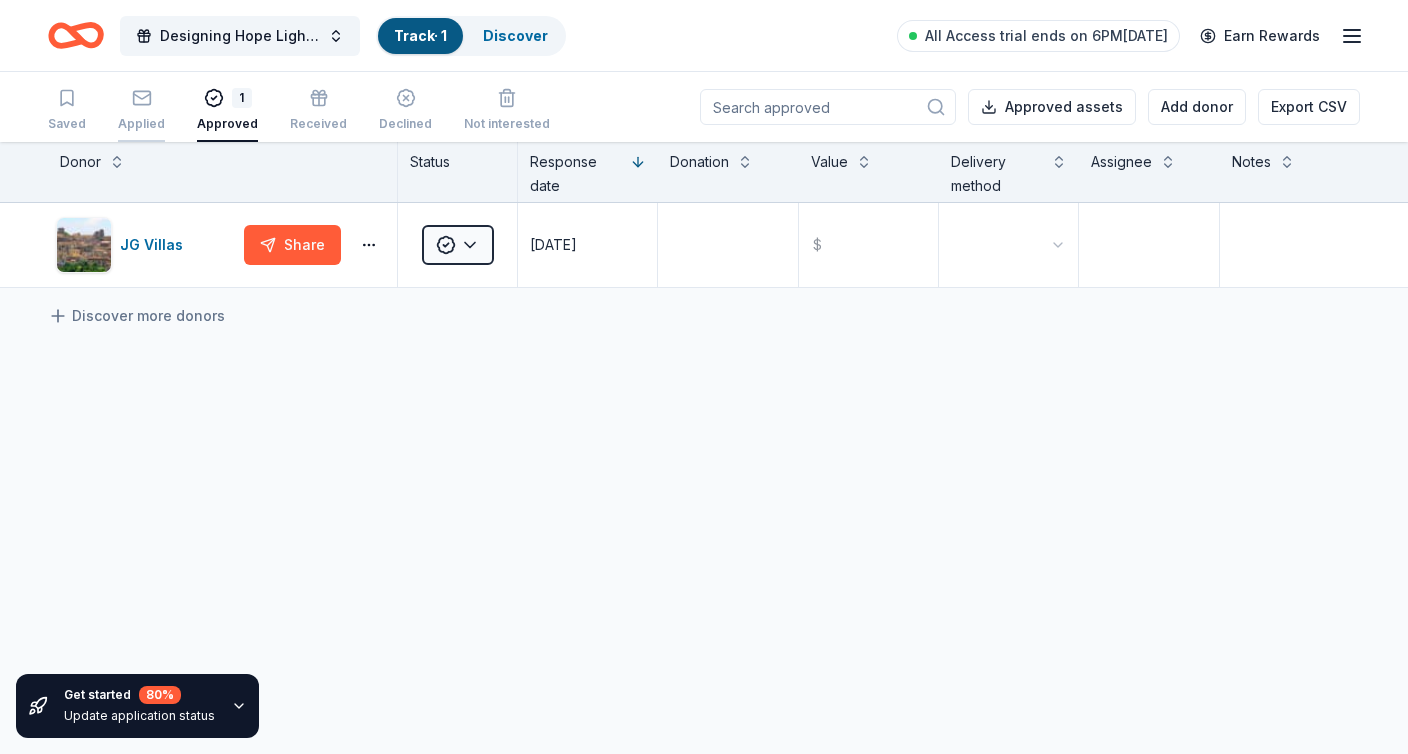 click on "Applied" at bounding box center [141, 110] 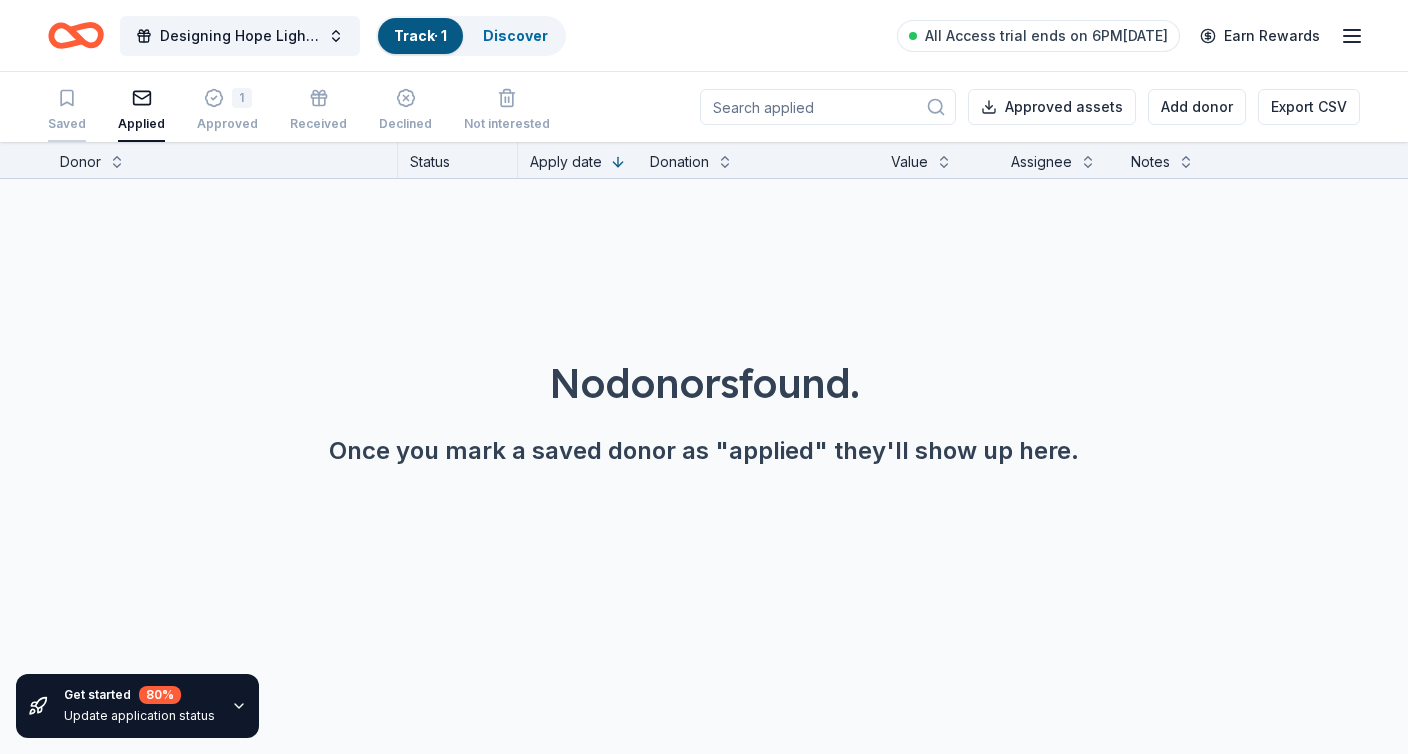 click on "Saved" at bounding box center (67, 110) 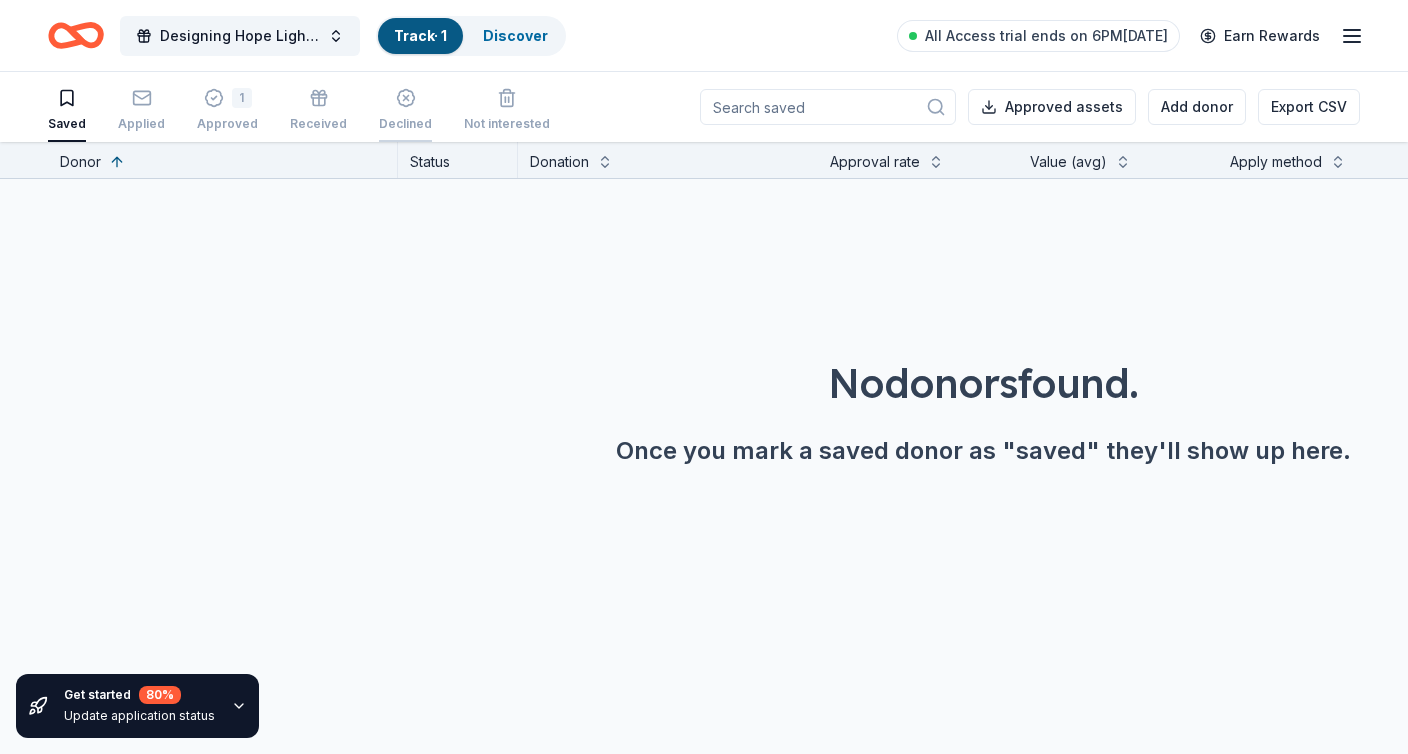 click 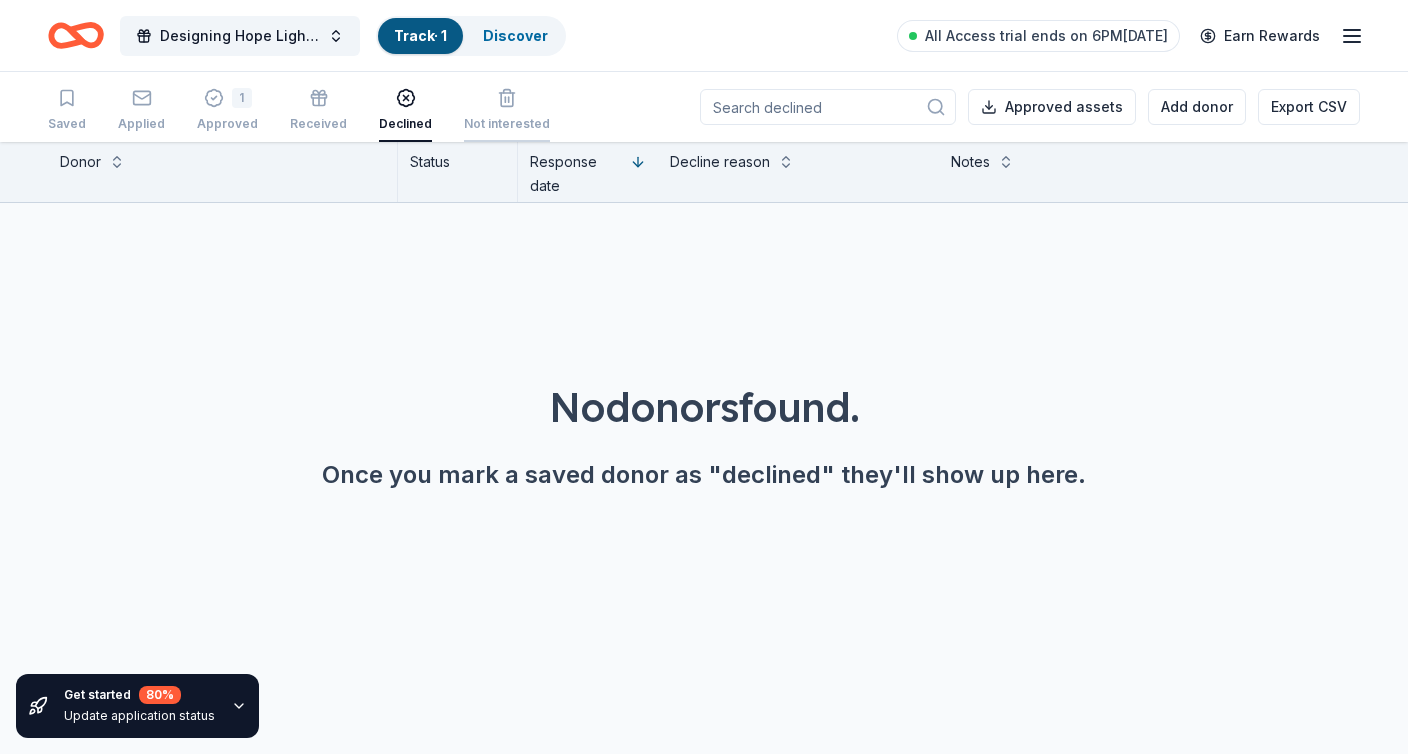 click on "Not interested" at bounding box center (507, 110) 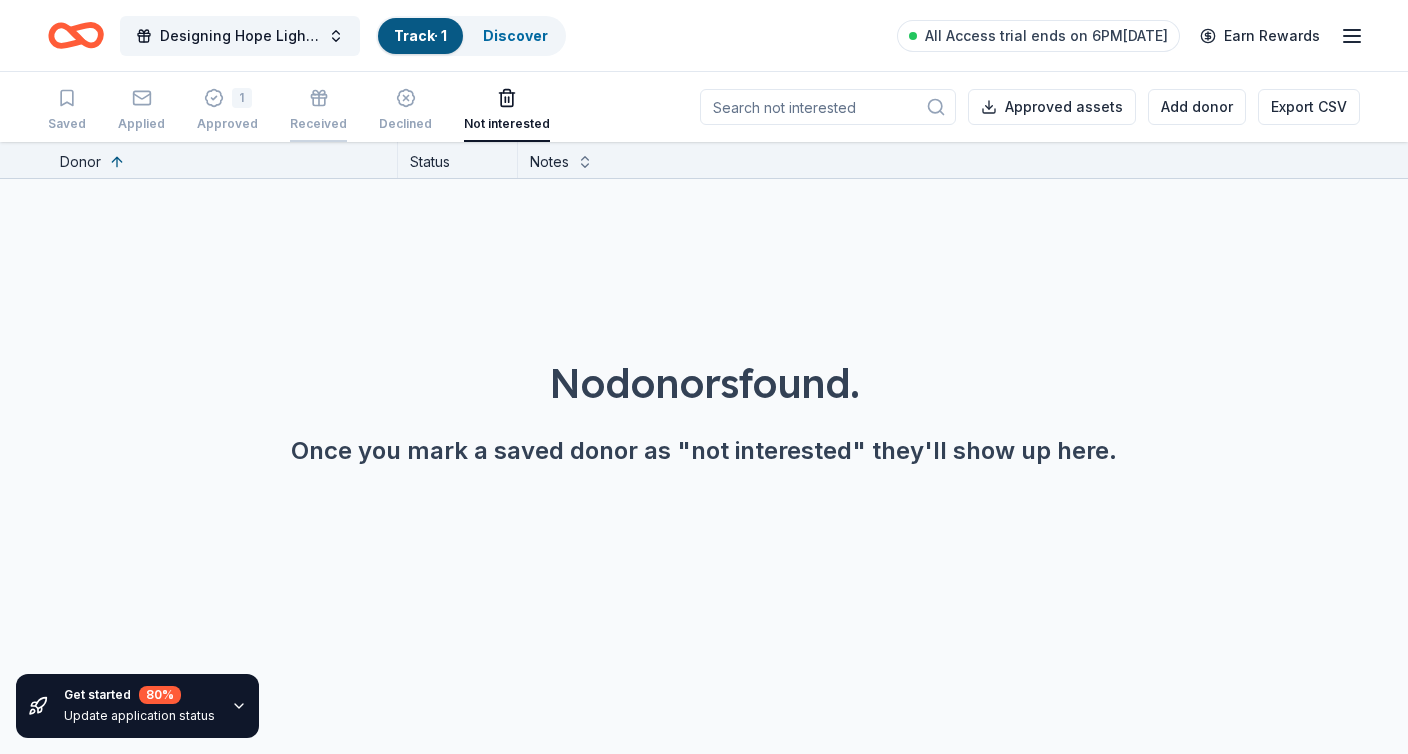 click on "Received" at bounding box center (318, 110) 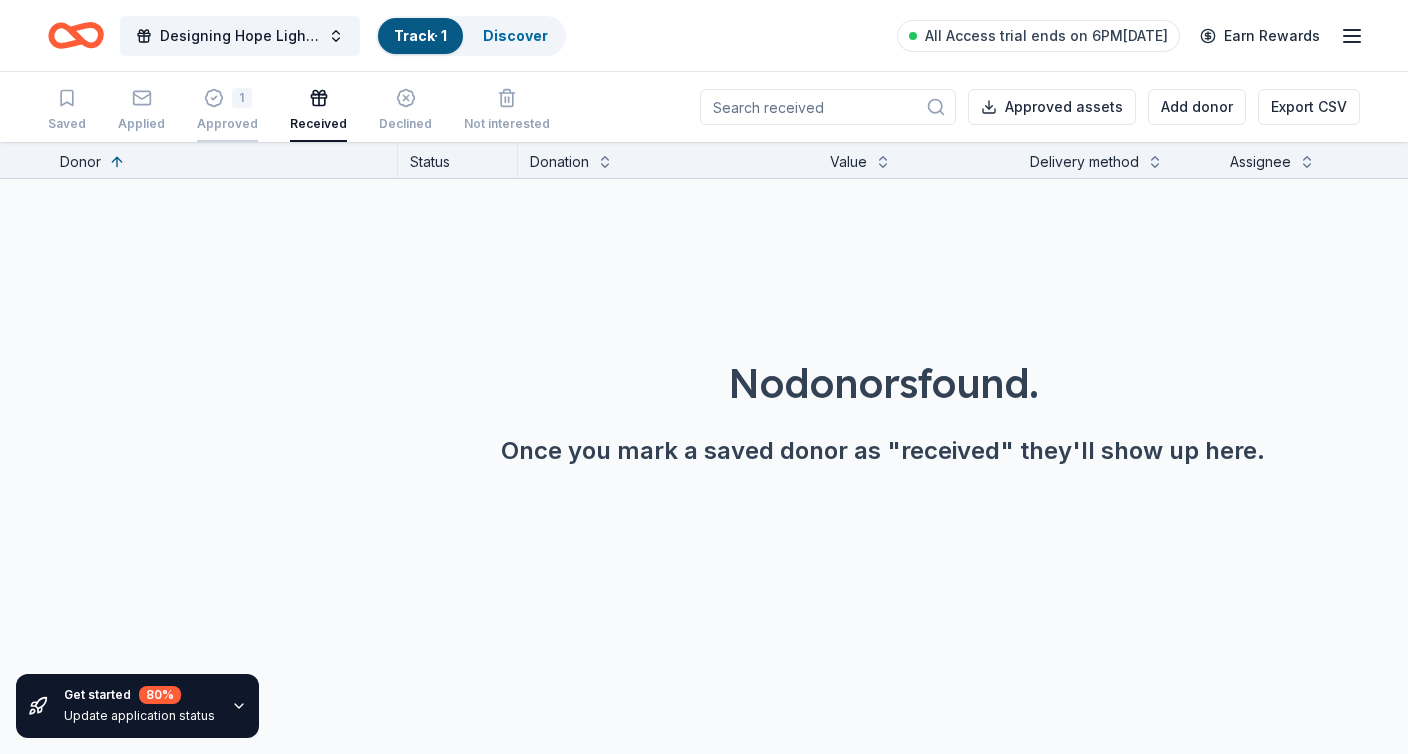 click on "1 Approved" at bounding box center (227, 110) 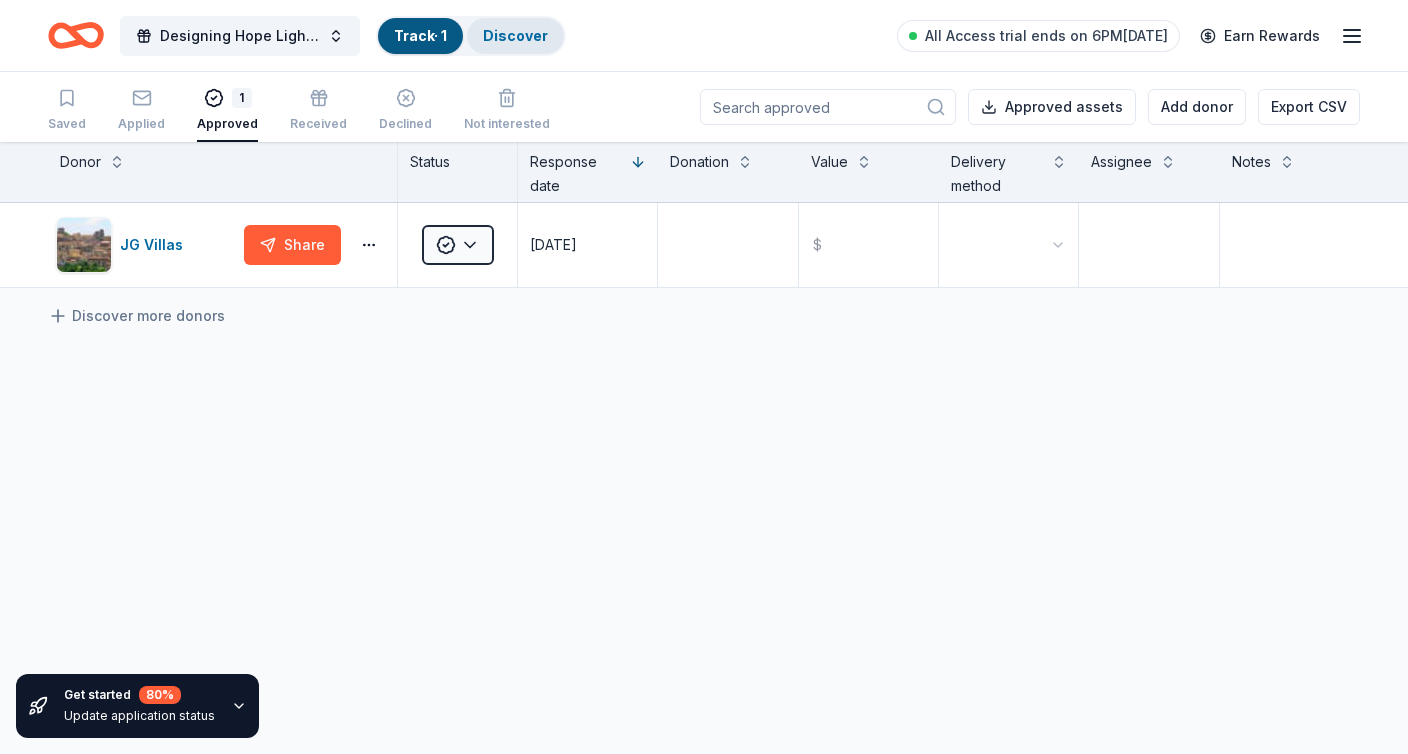 click on "Discover" at bounding box center (515, 36) 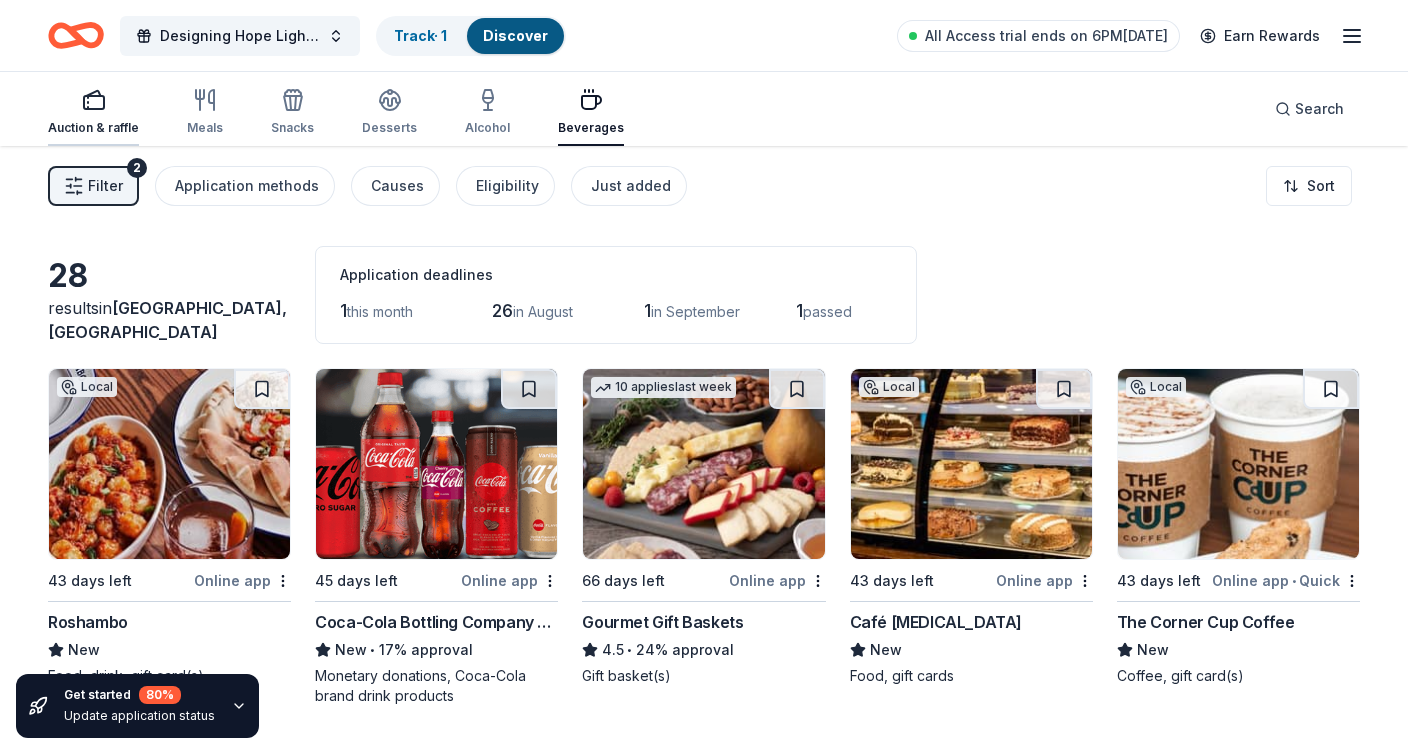 click at bounding box center (93, 100) 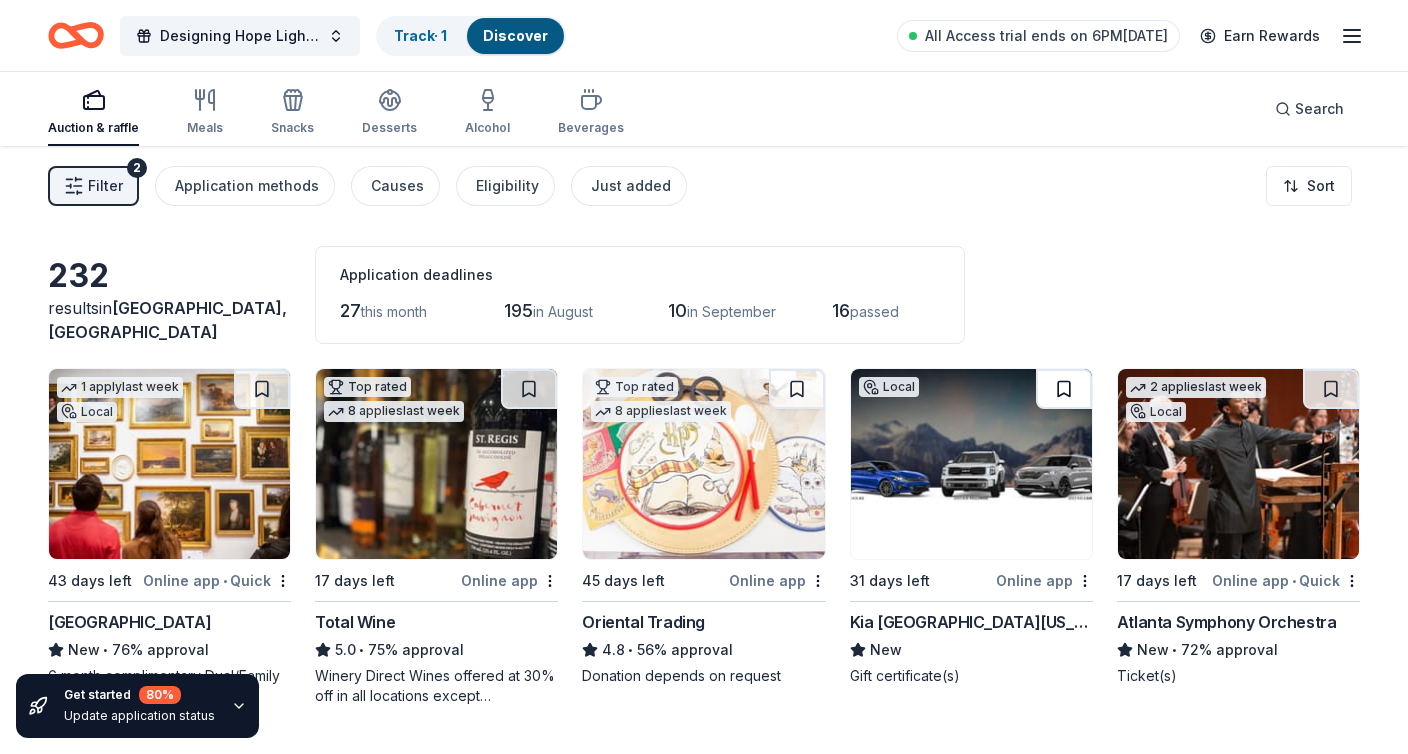 click at bounding box center (1064, 389) 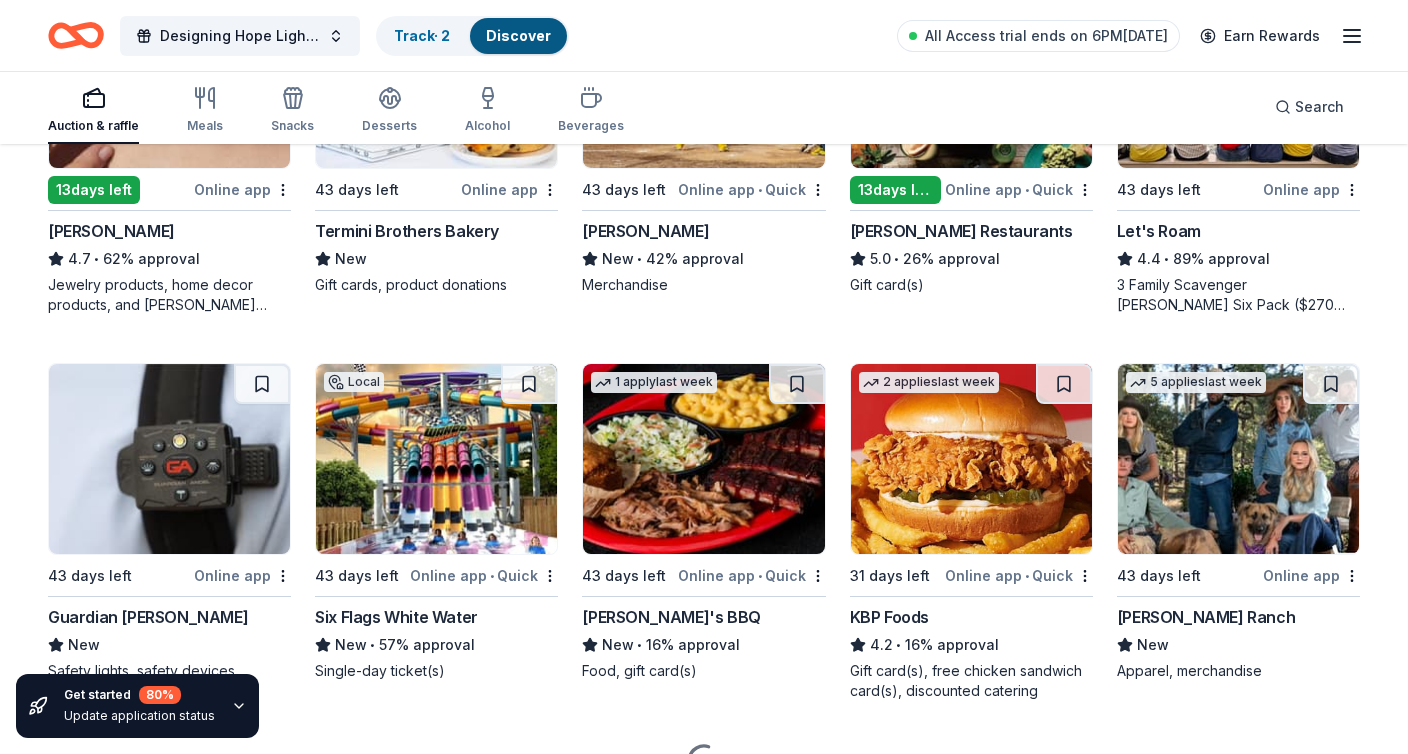 scroll, scrollTop: 1193, scrollLeft: 0, axis: vertical 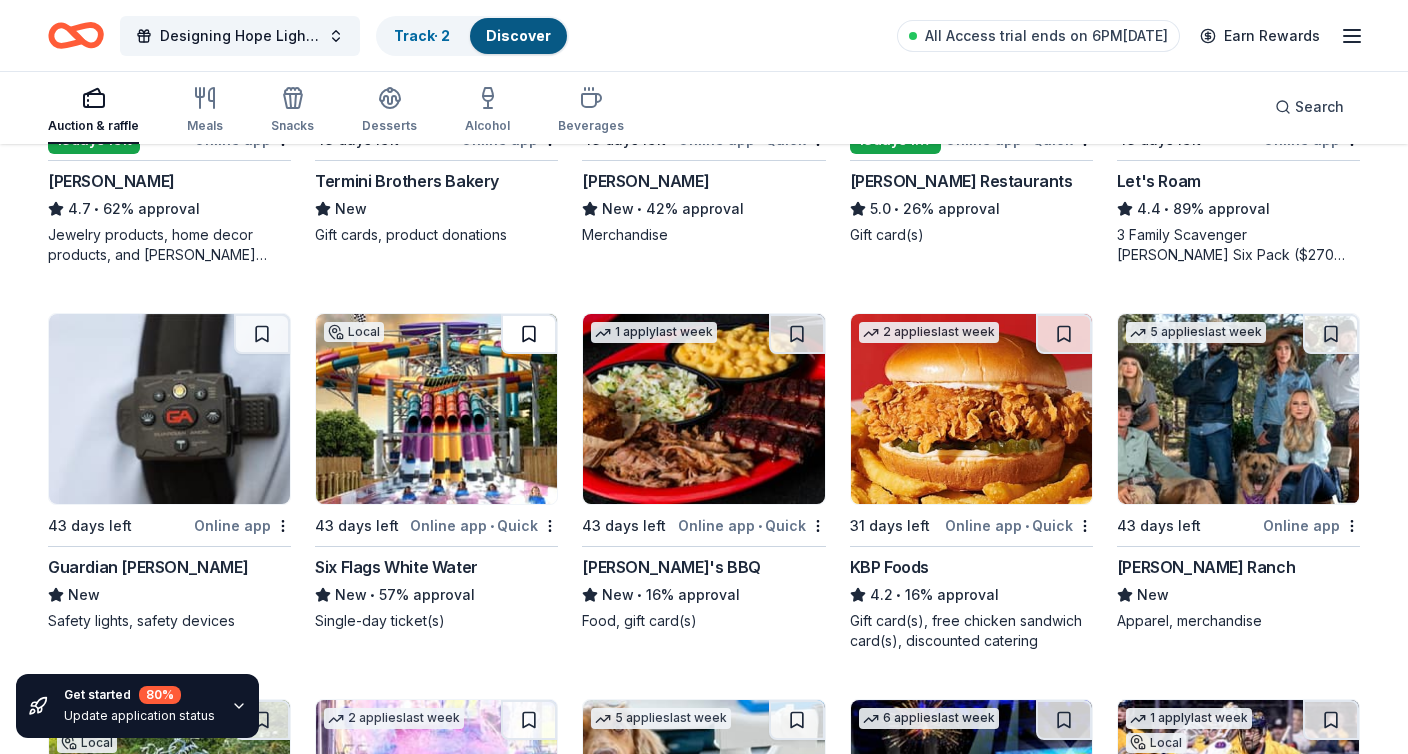 click at bounding box center (529, 334) 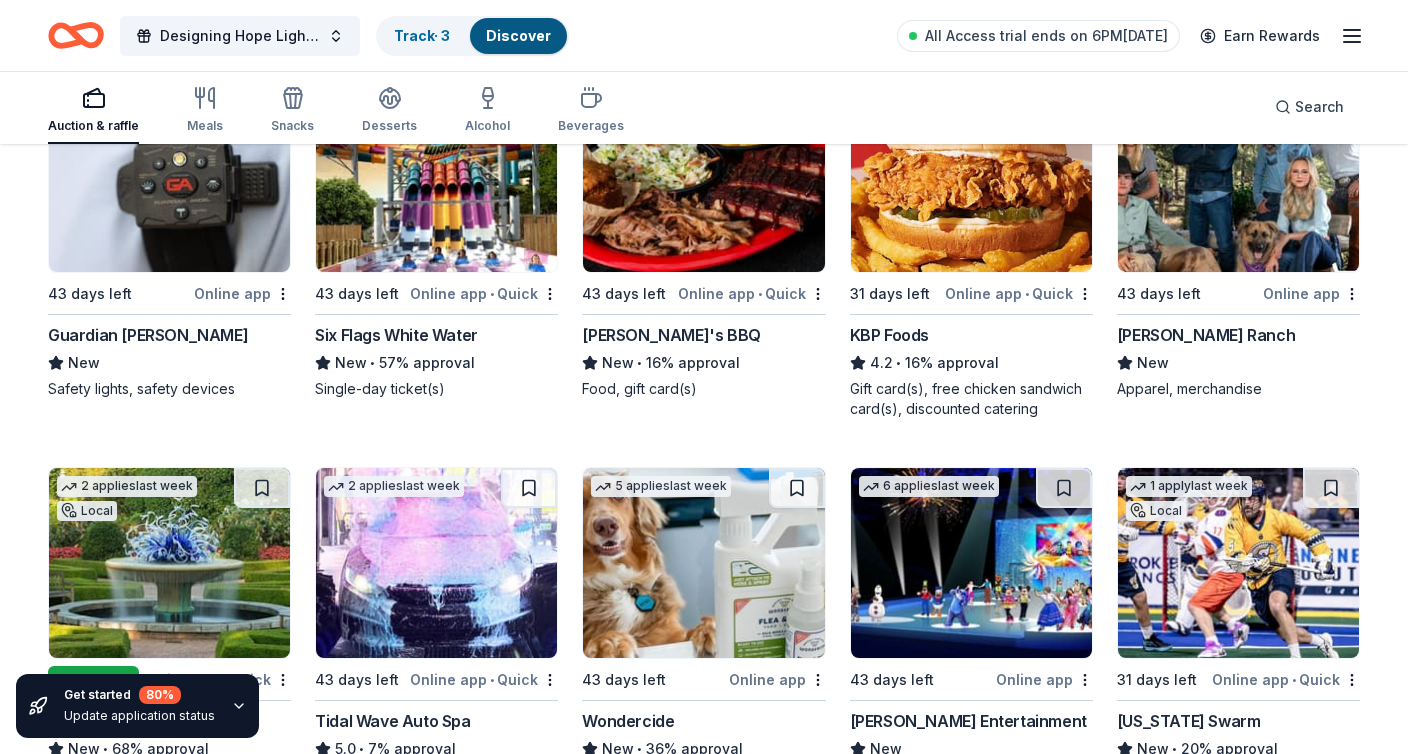 scroll, scrollTop: 1352, scrollLeft: 0, axis: vertical 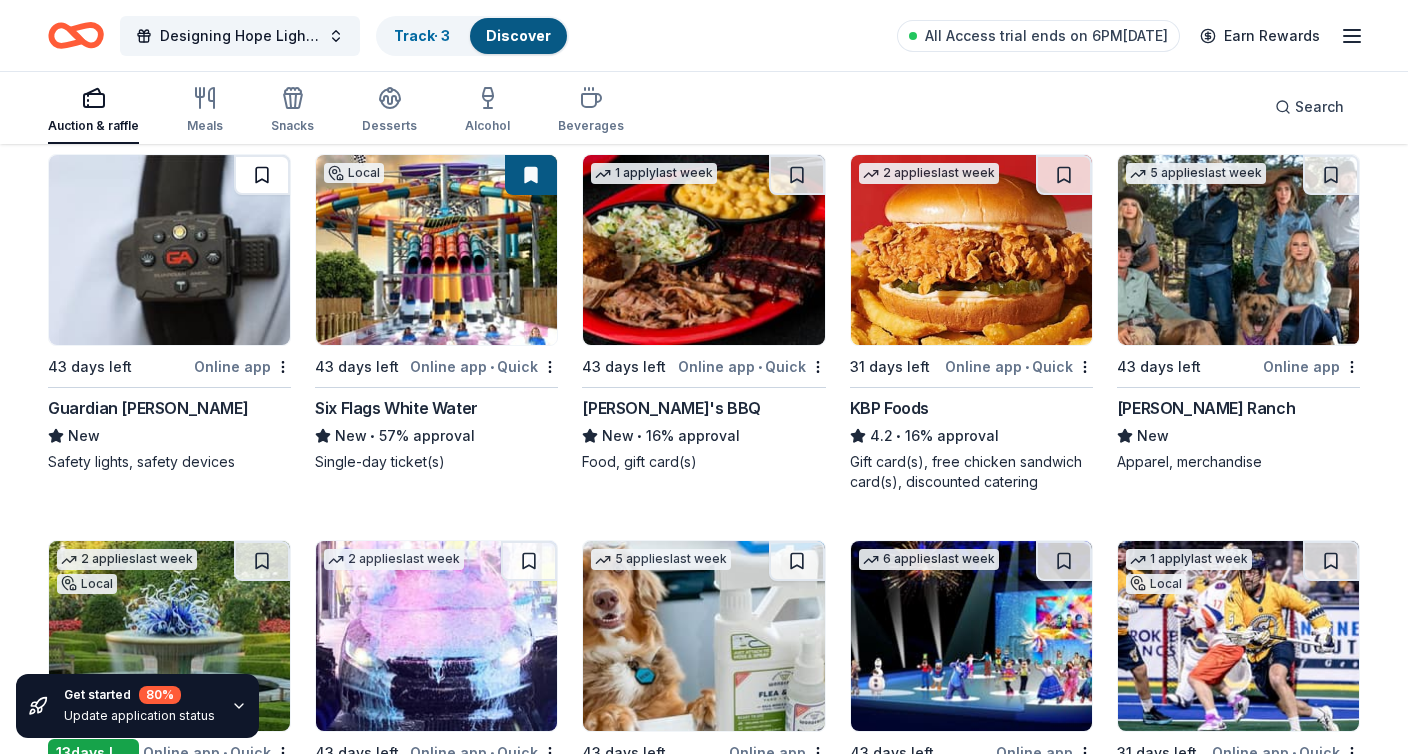 click at bounding box center (262, 175) 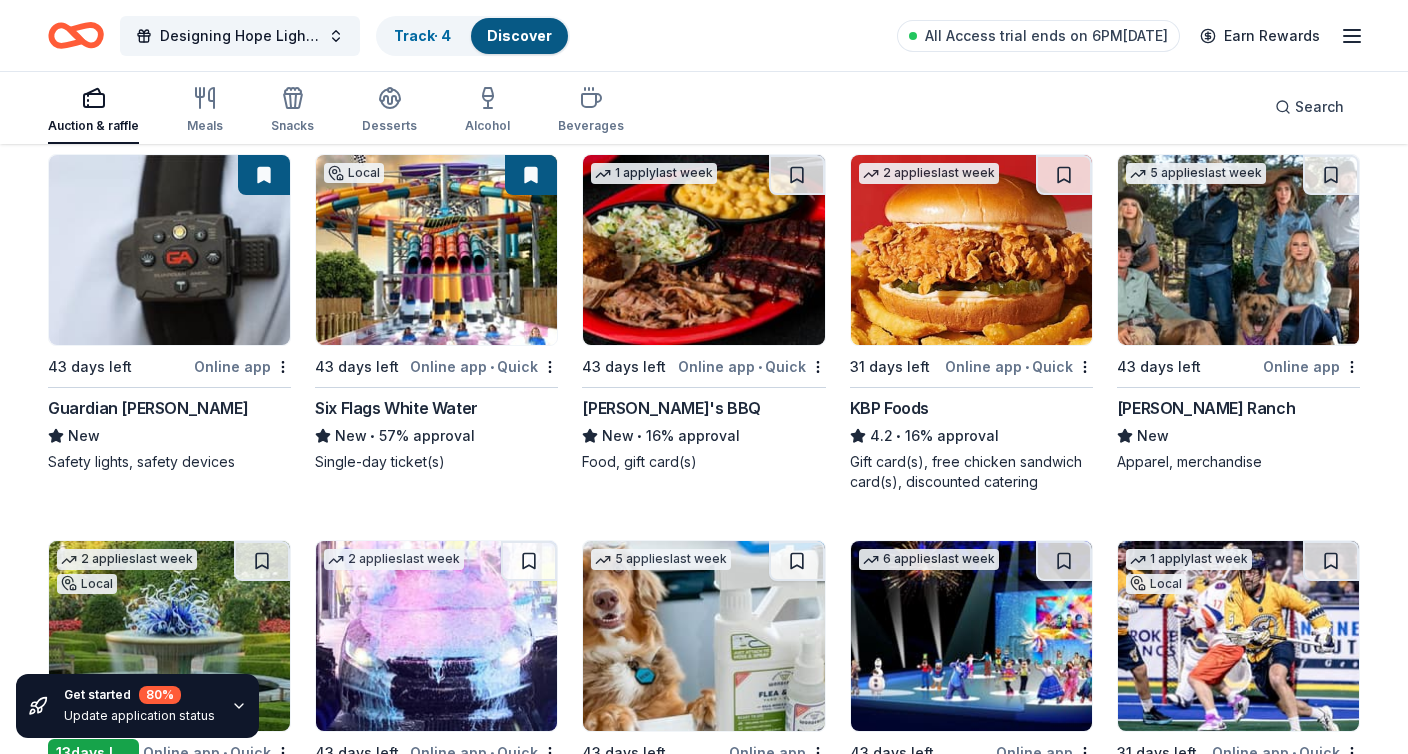scroll, scrollTop: 1592, scrollLeft: 0, axis: vertical 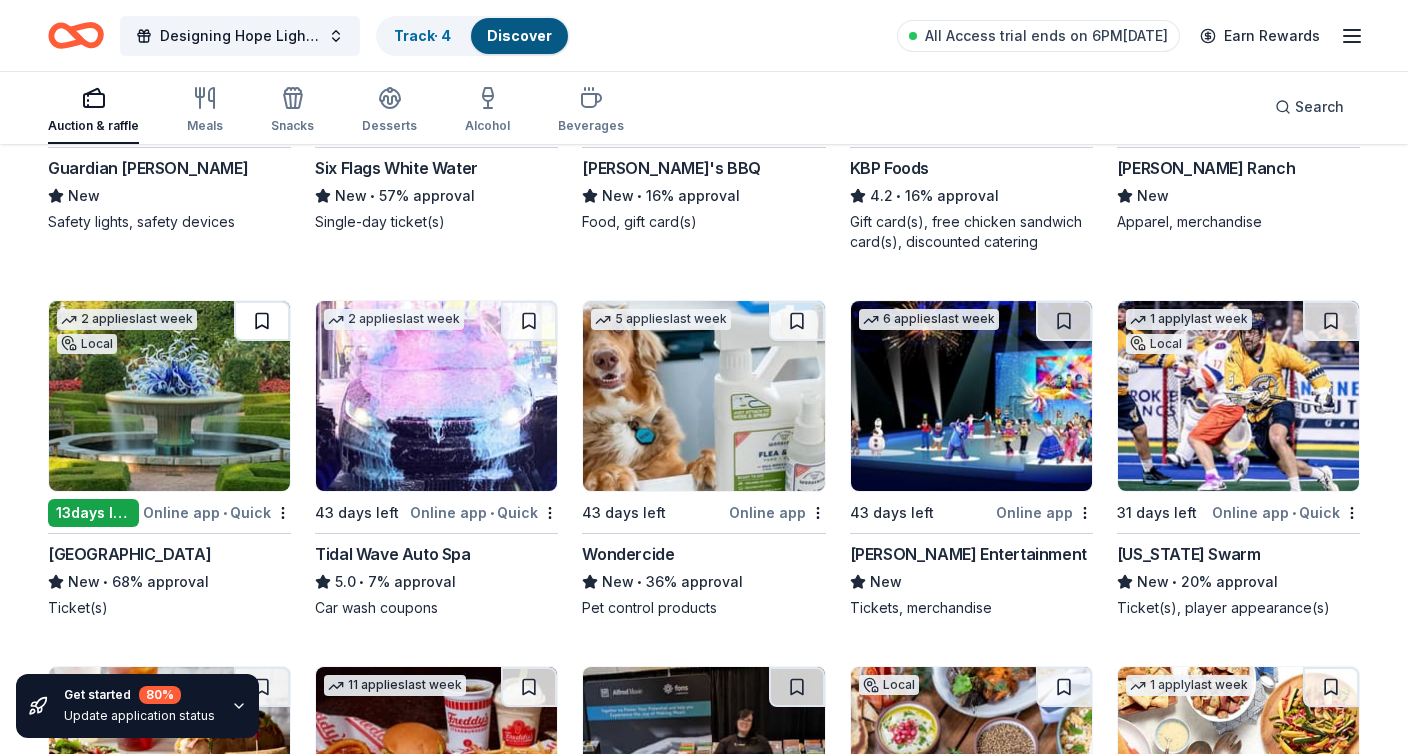 click at bounding box center (262, 321) 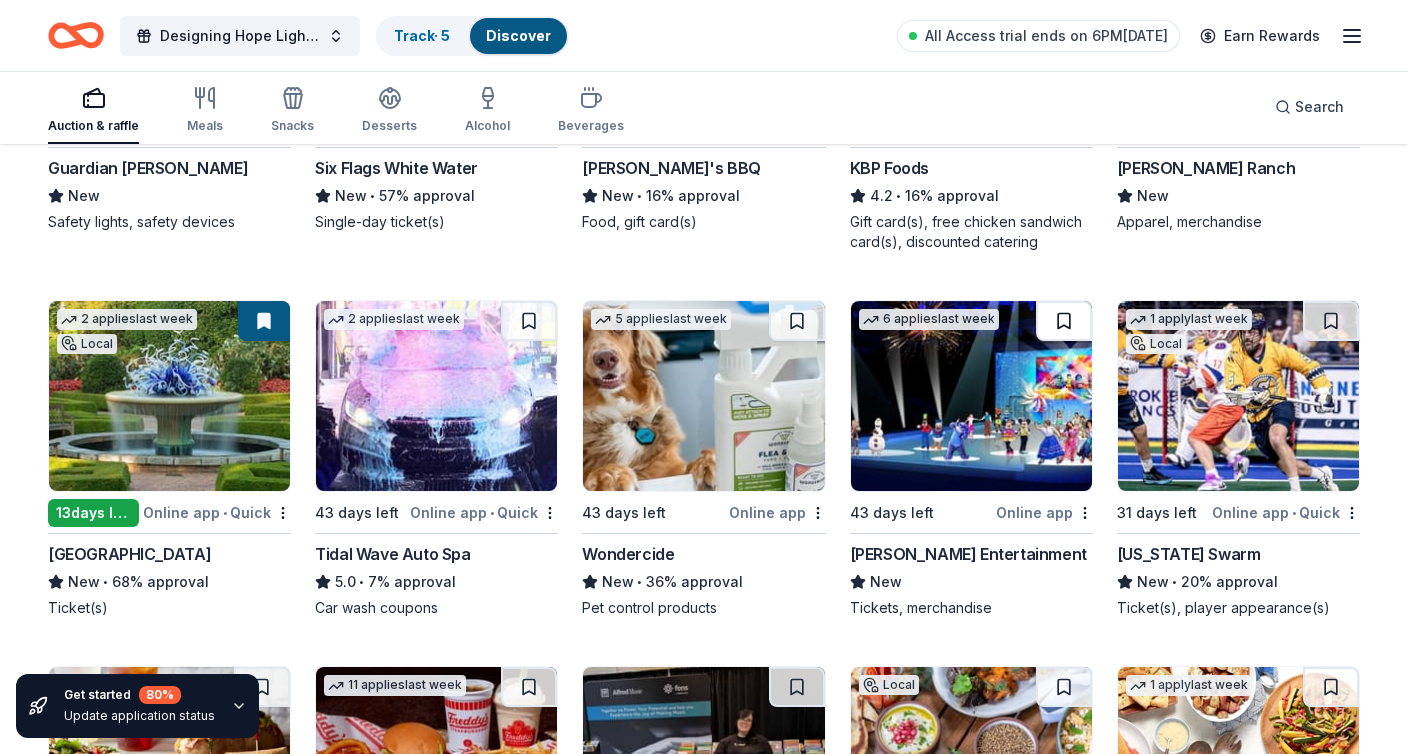 click at bounding box center [1064, 321] 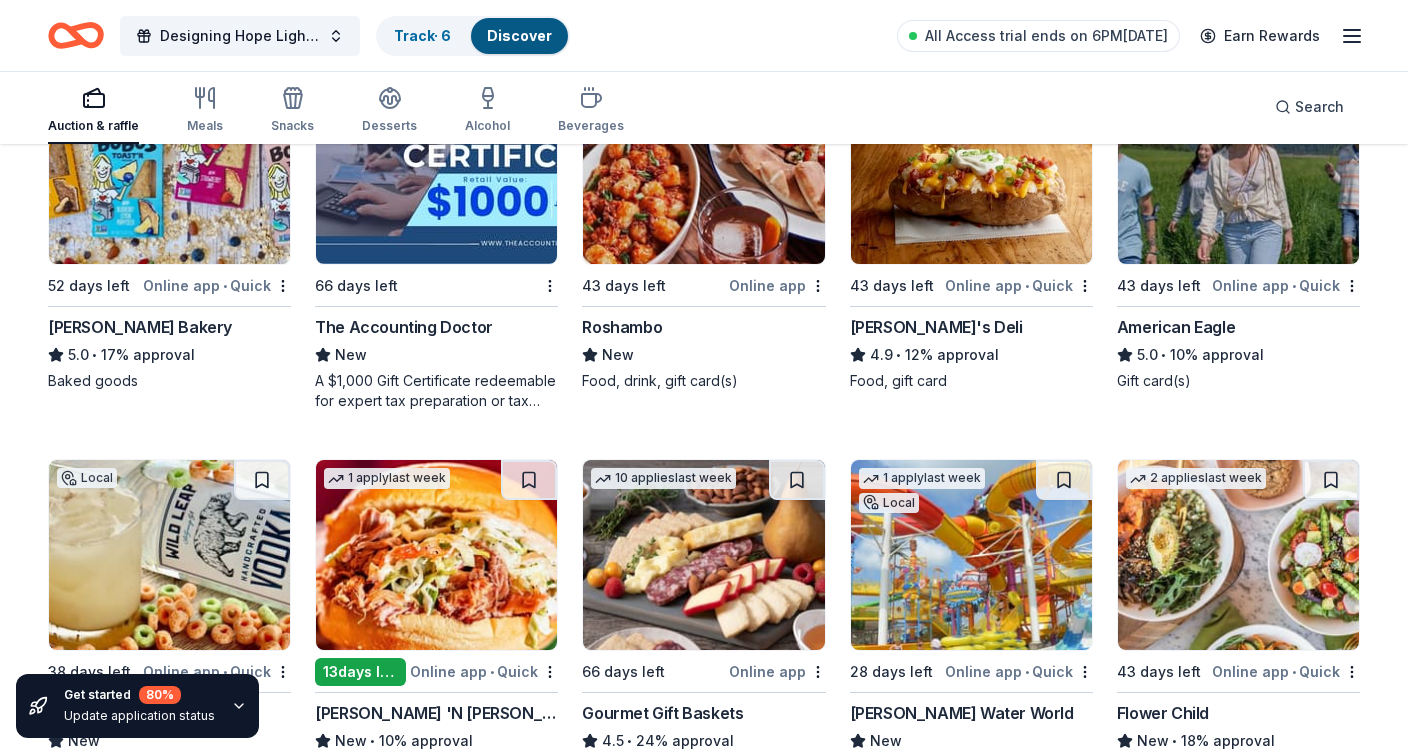 scroll, scrollTop: 2674, scrollLeft: 0, axis: vertical 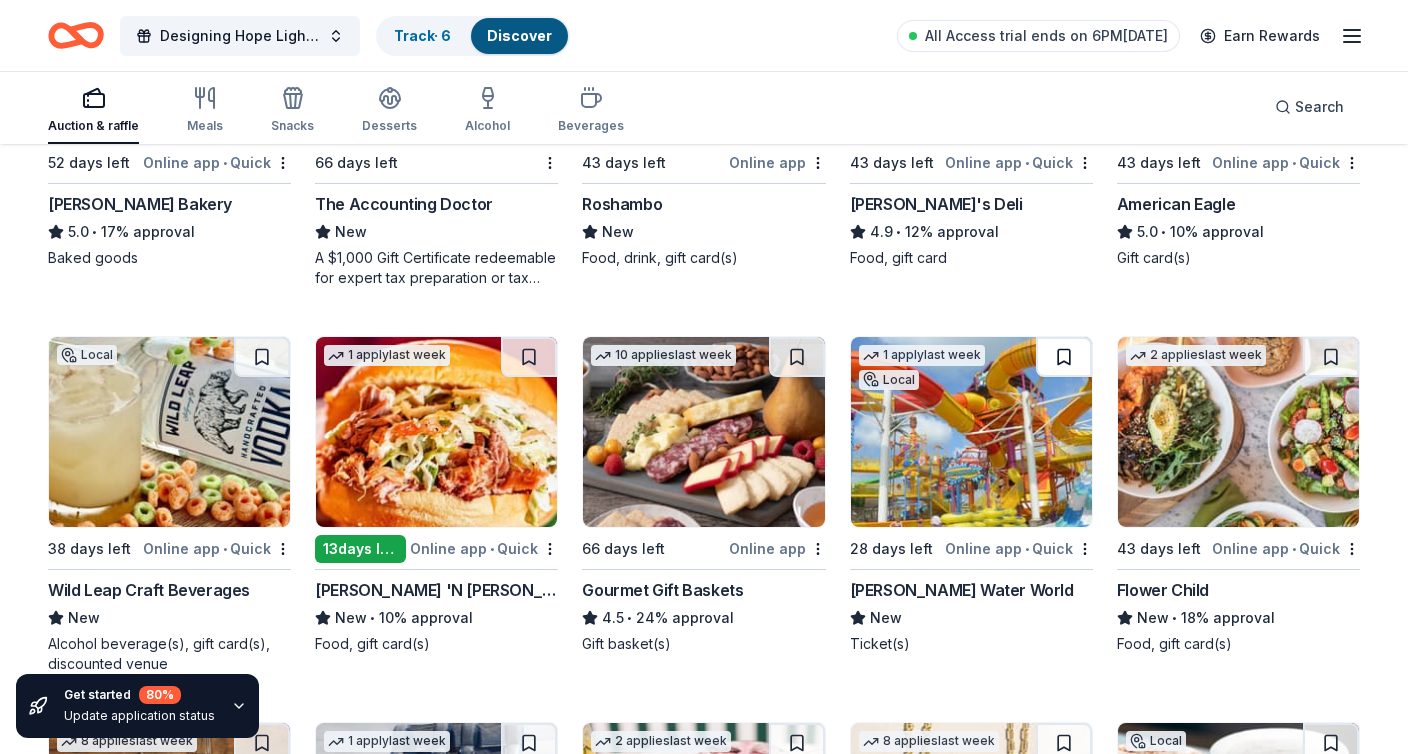 click at bounding box center [1064, 357] 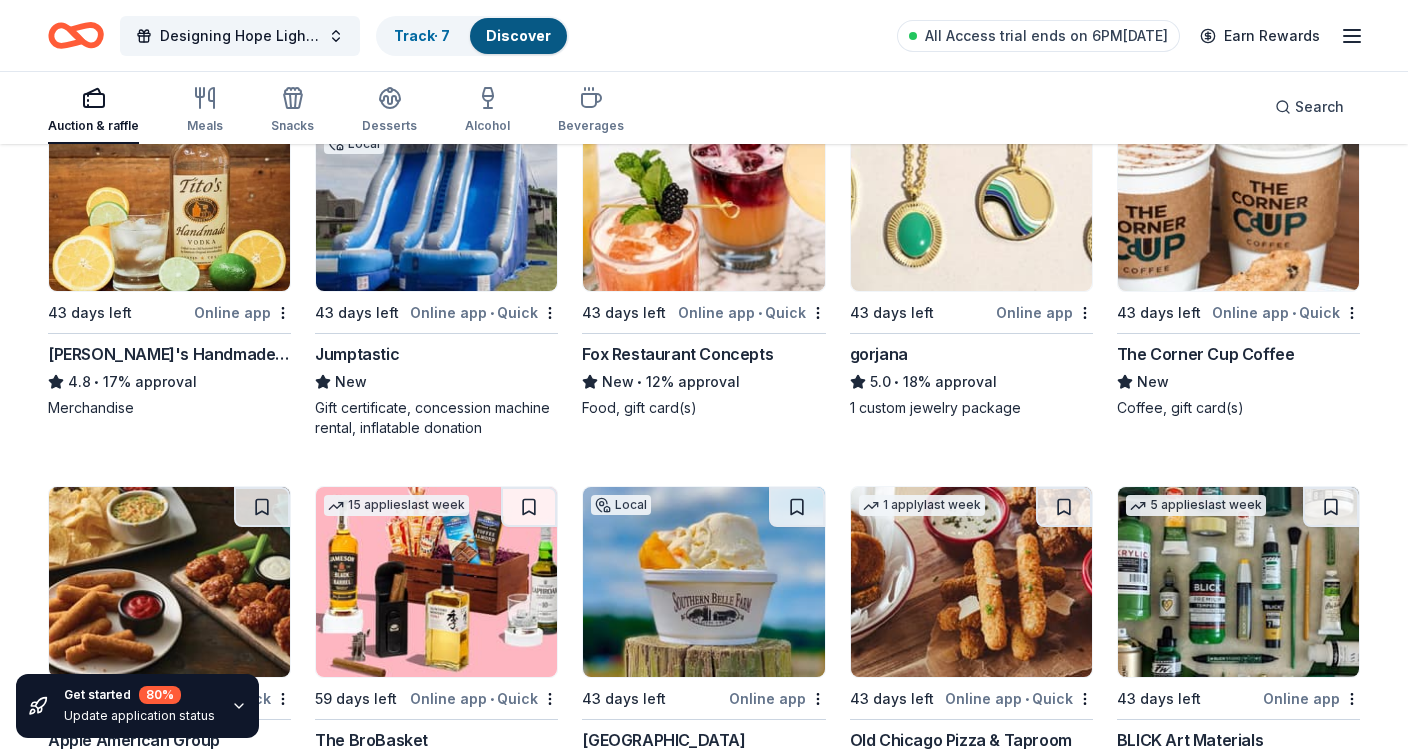 scroll, scrollTop: 3508, scrollLeft: 0, axis: vertical 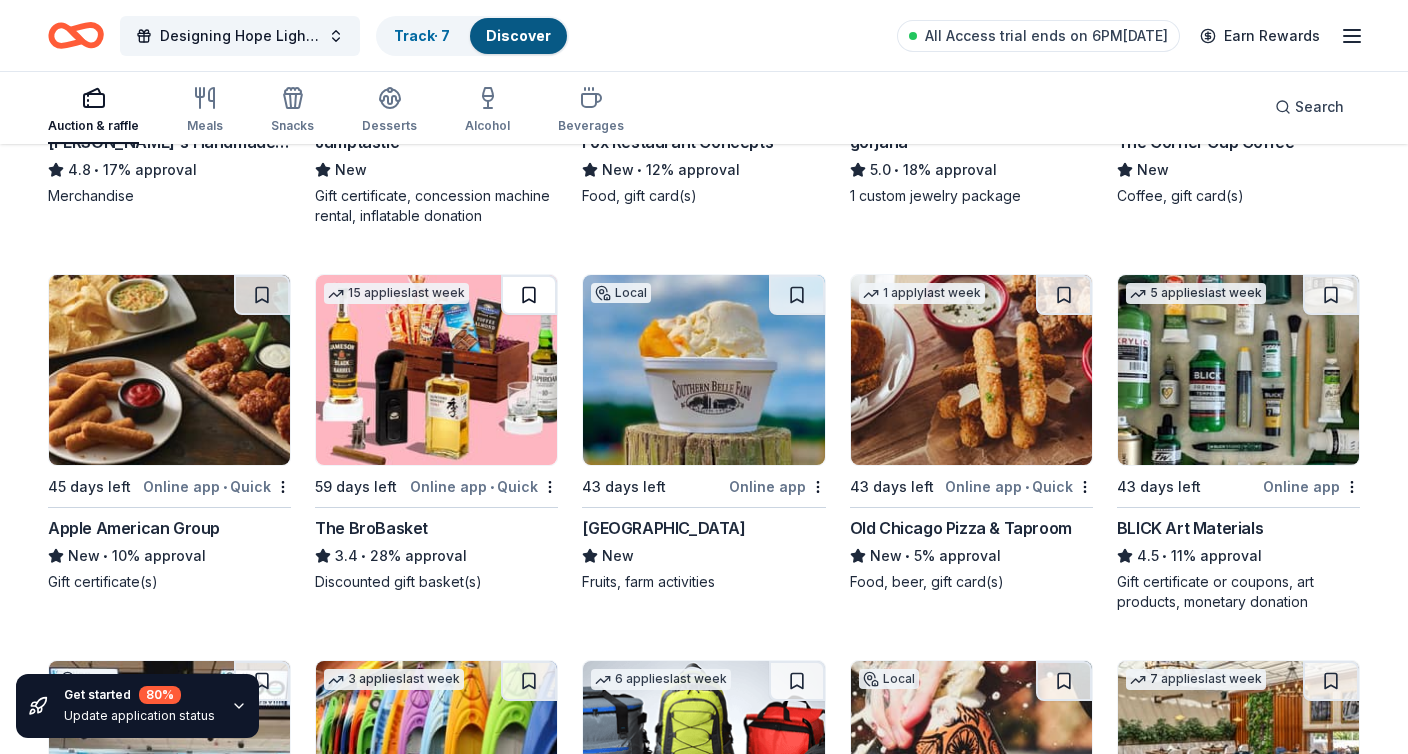click at bounding box center [529, 295] 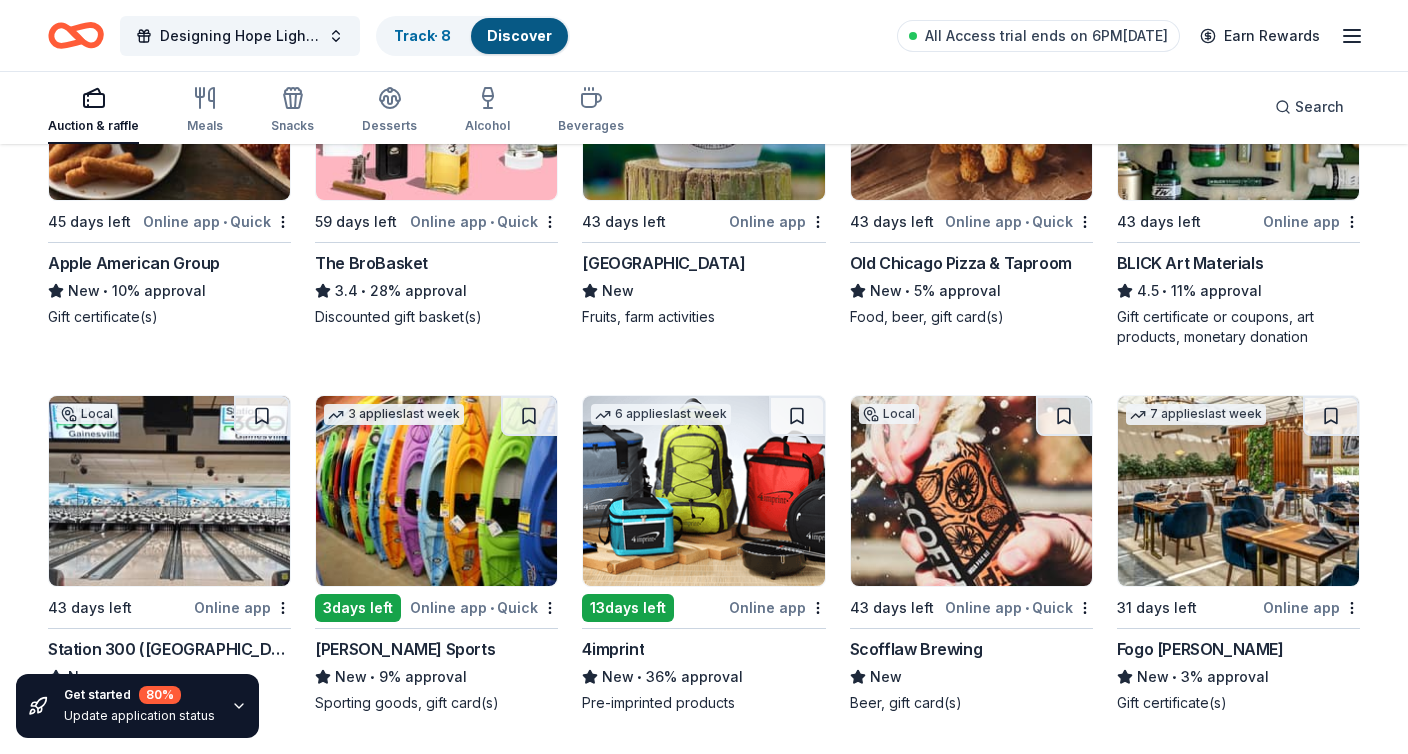 scroll, scrollTop: 3834, scrollLeft: 0, axis: vertical 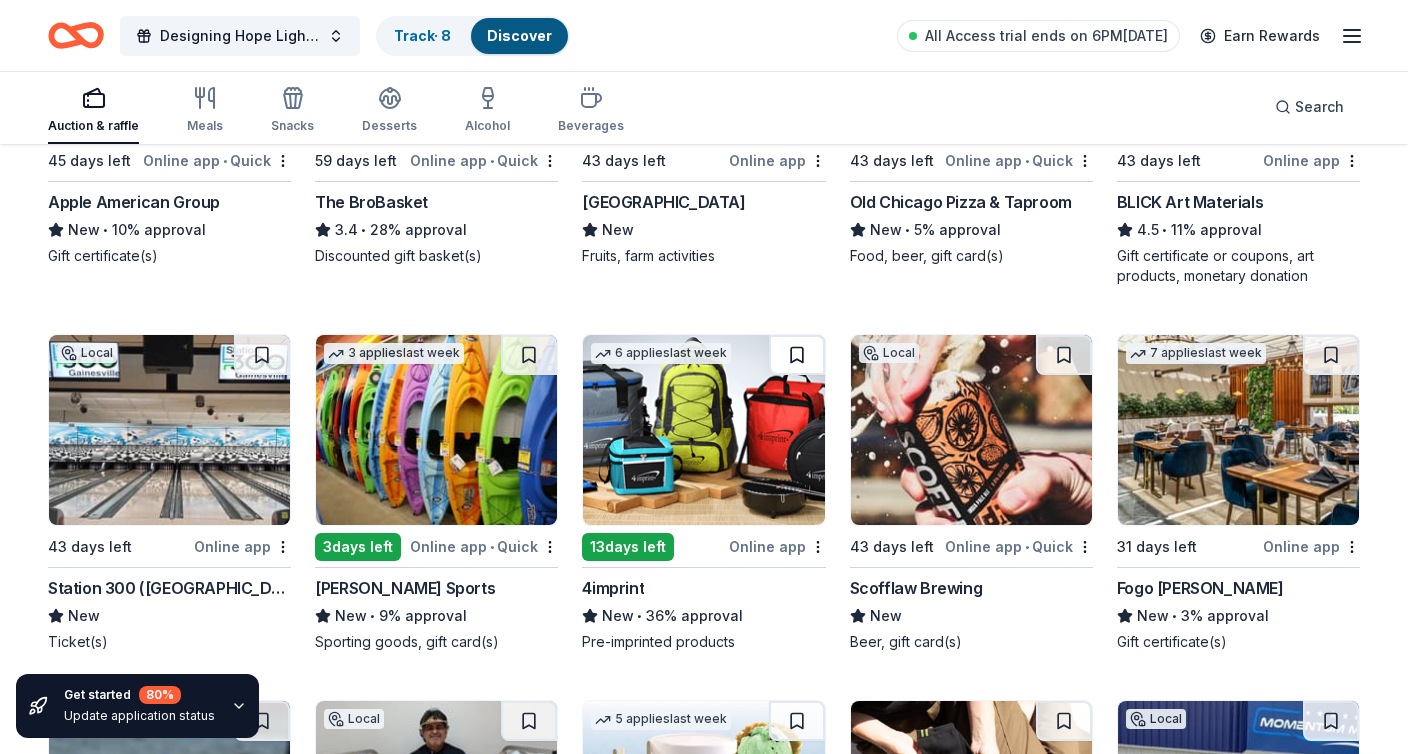 click at bounding box center (797, 355) 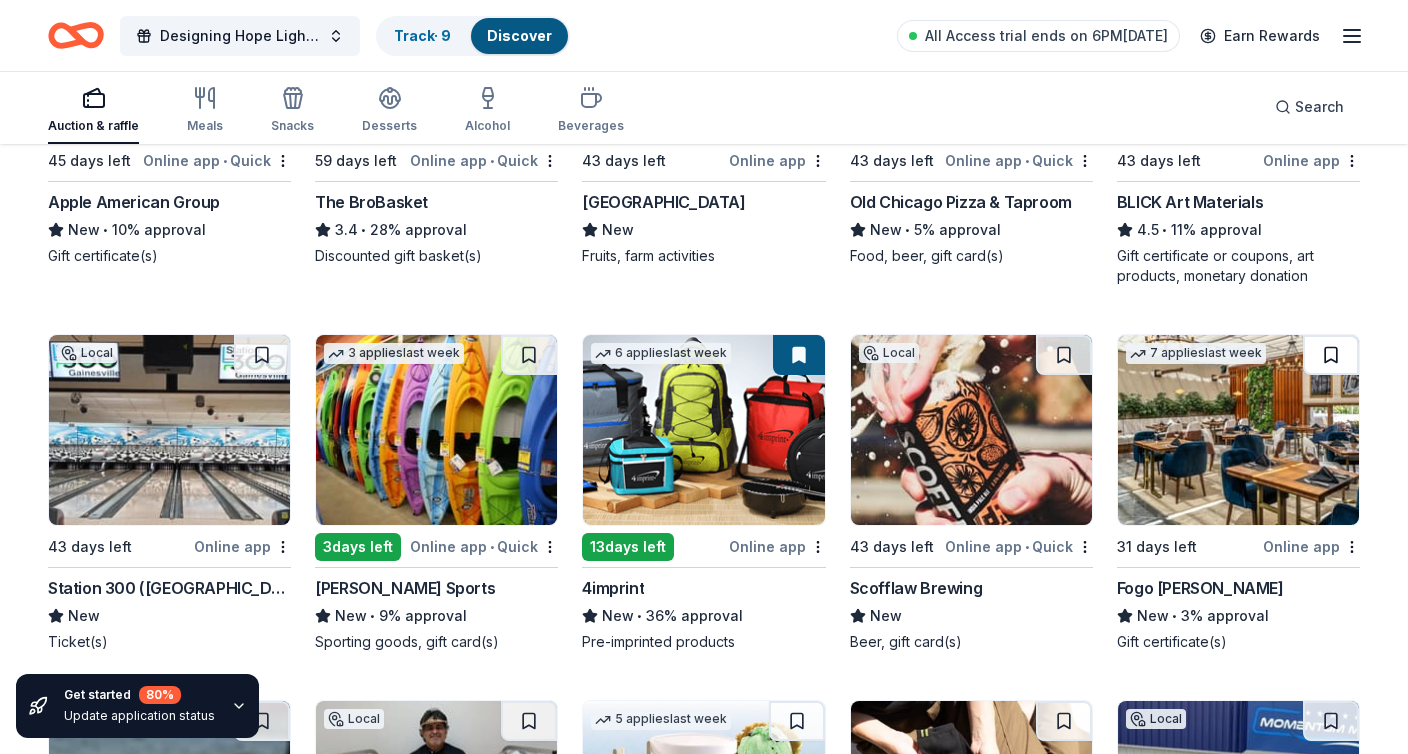 click at bounding box center (1331, 355) 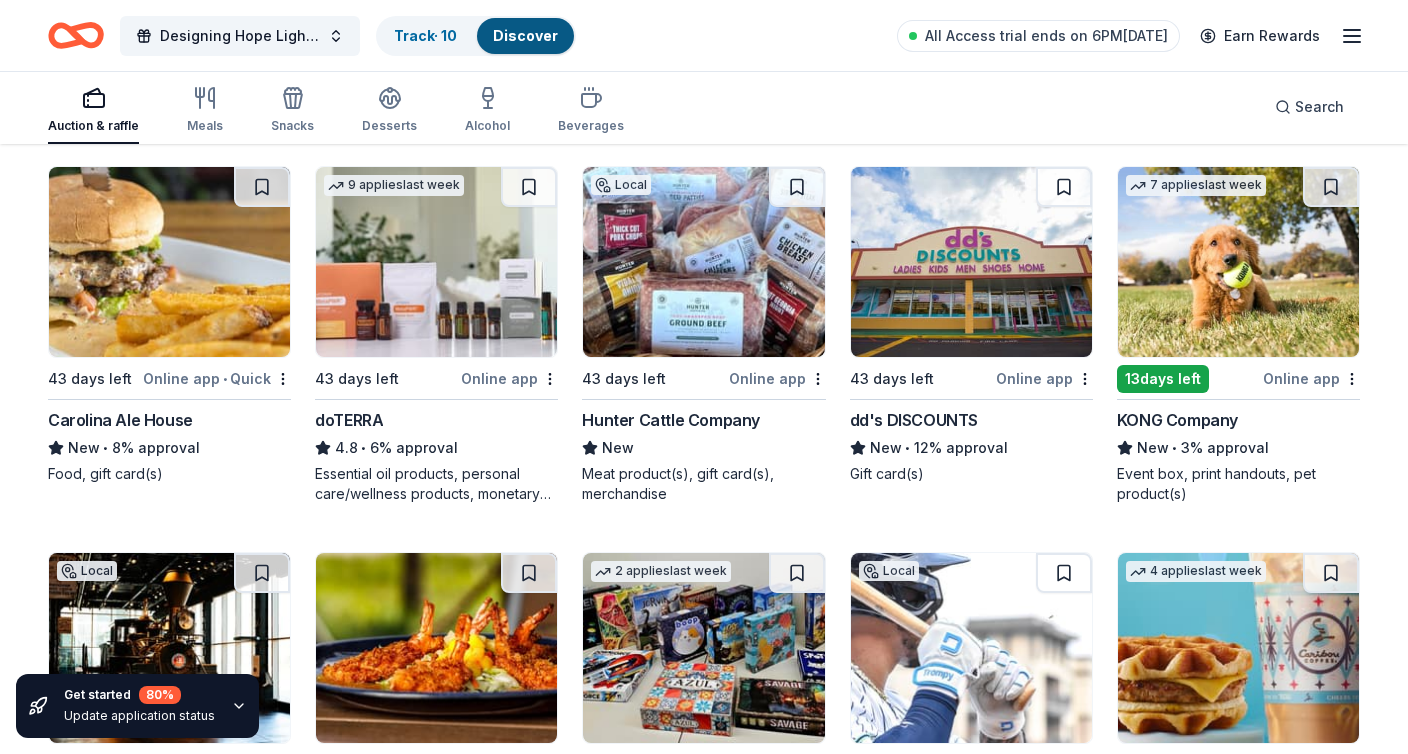 scroll, scrollTop: 4734, scrollLeft: 0, axis: vertical 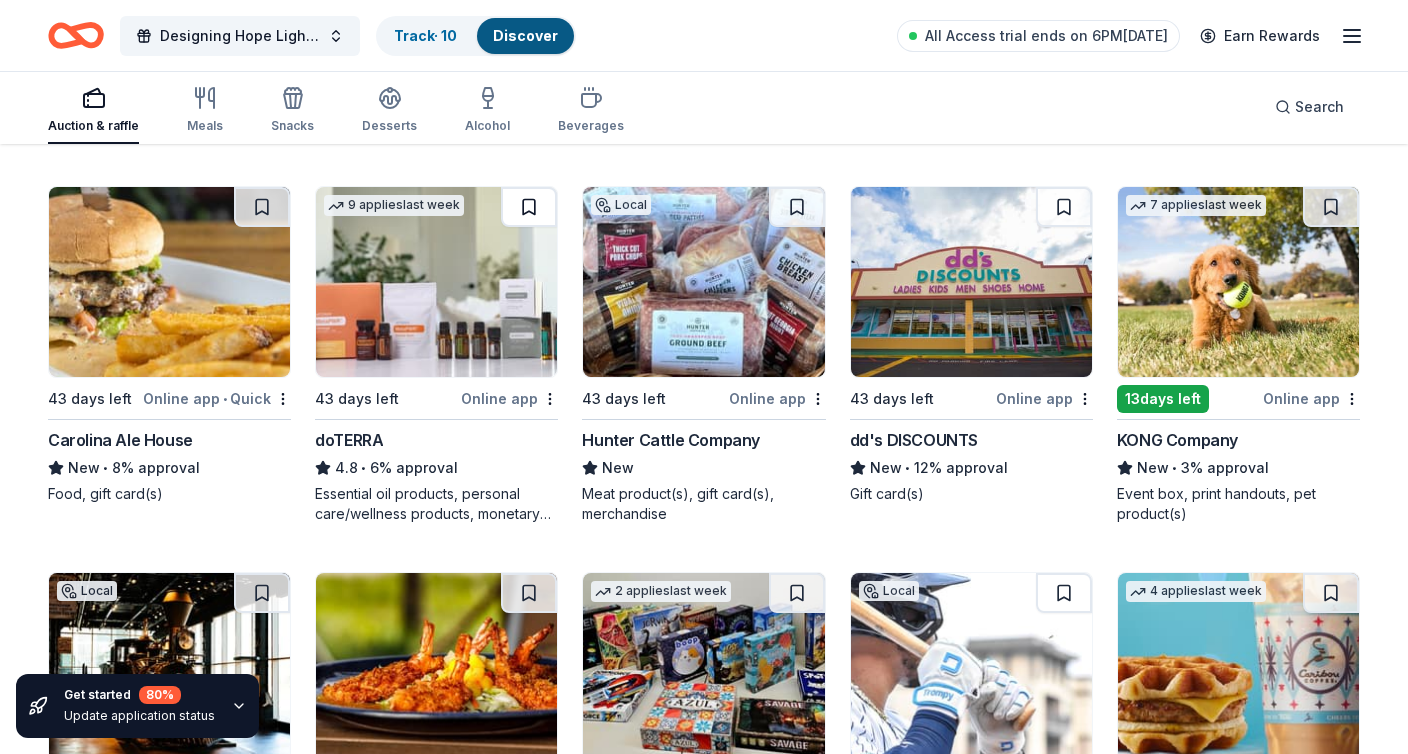 click at bounding box center (529, 207) 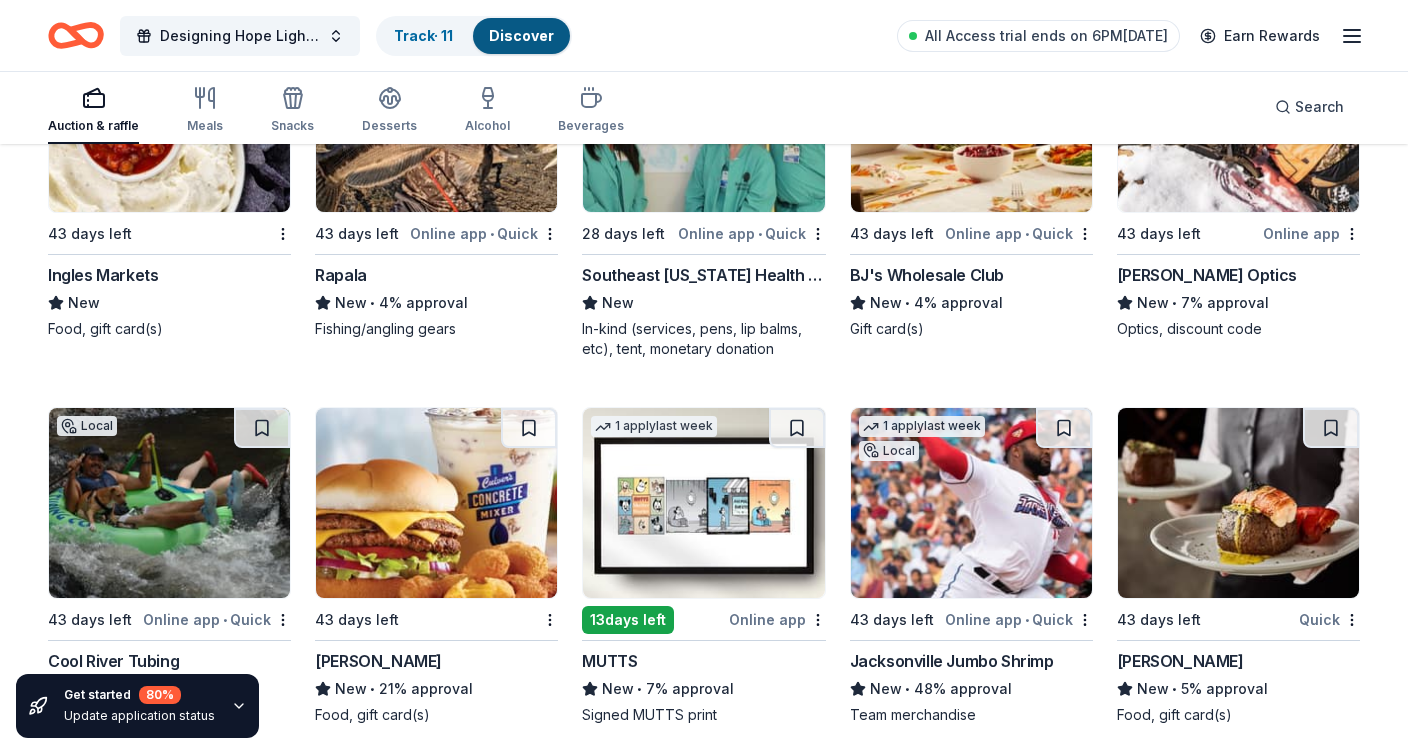 scroll, scrollTop: 7332, scrollLeft: 0, axis: vertical 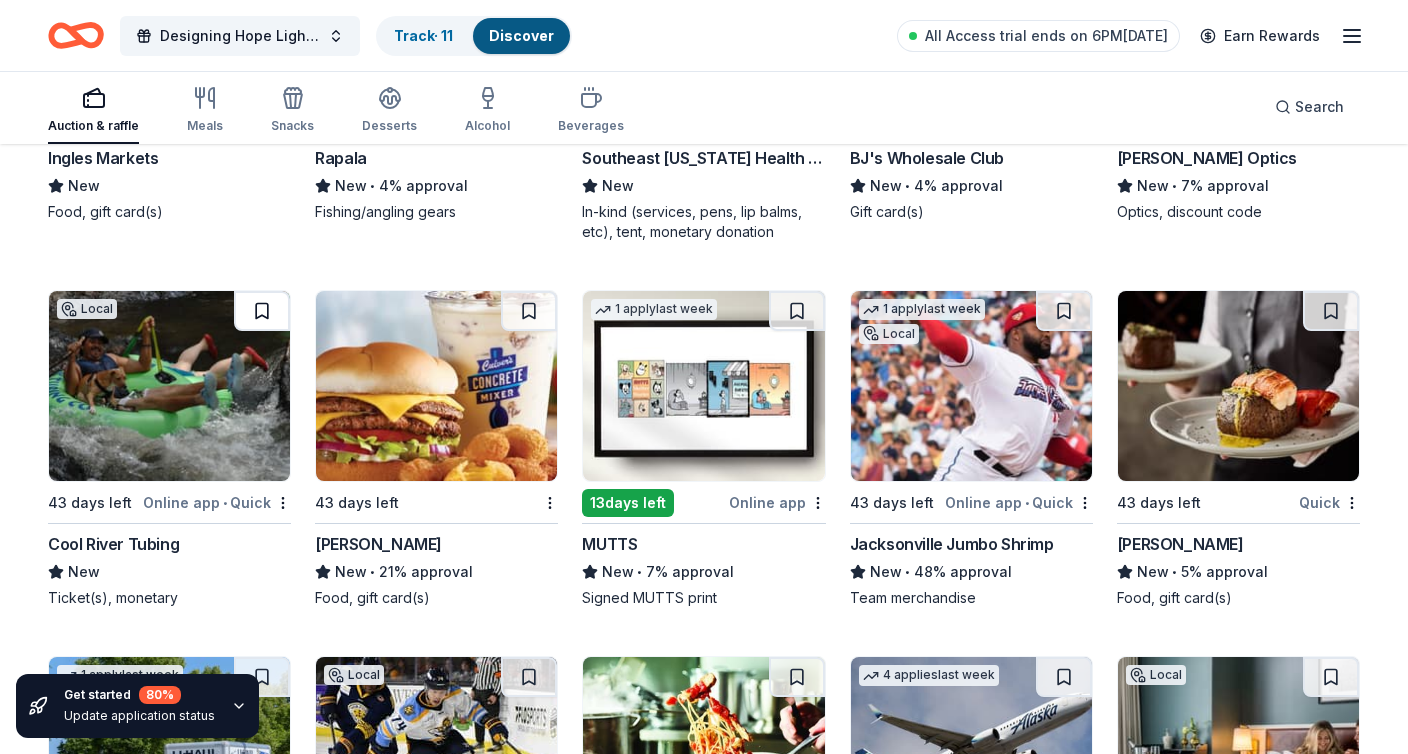 click at bounding box center (262, 311) 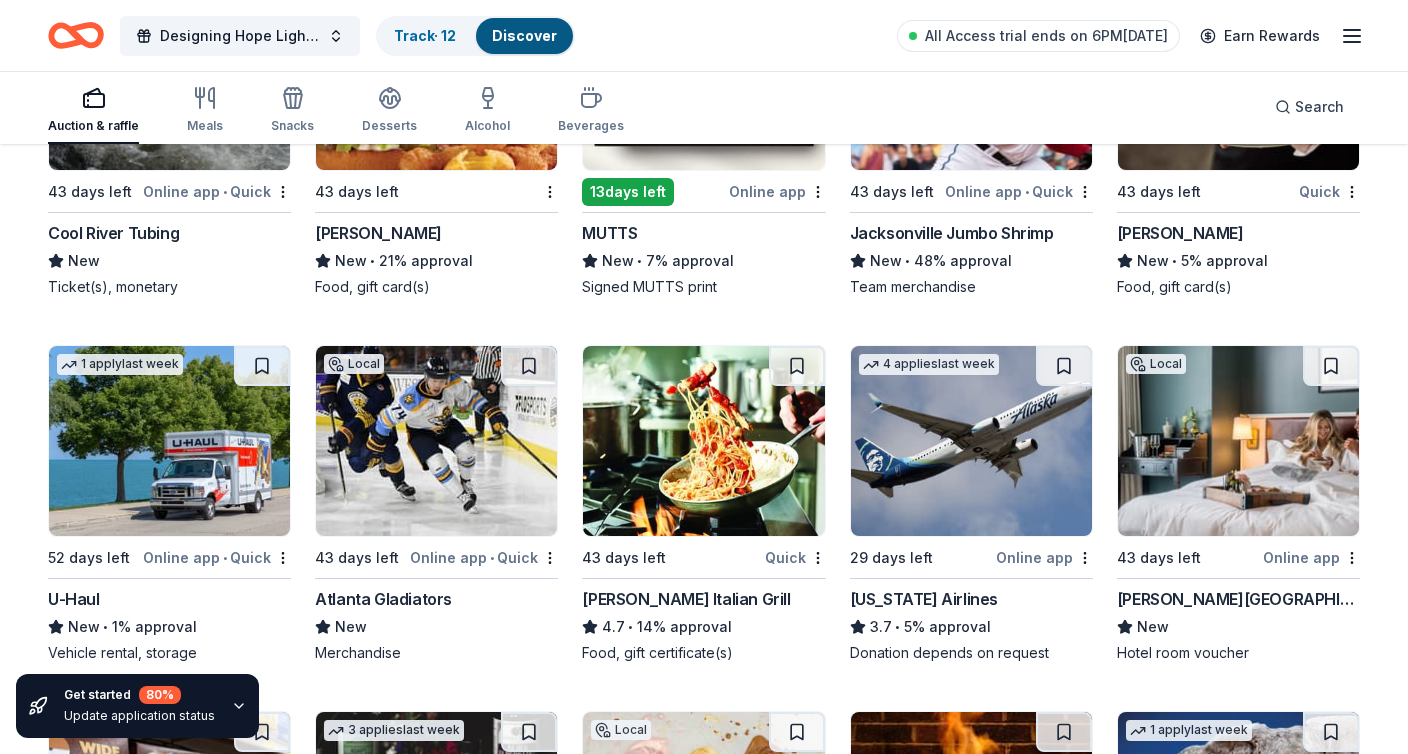 scroll, scrollTop: 7674, scrollLeft: 0, axis: vertical 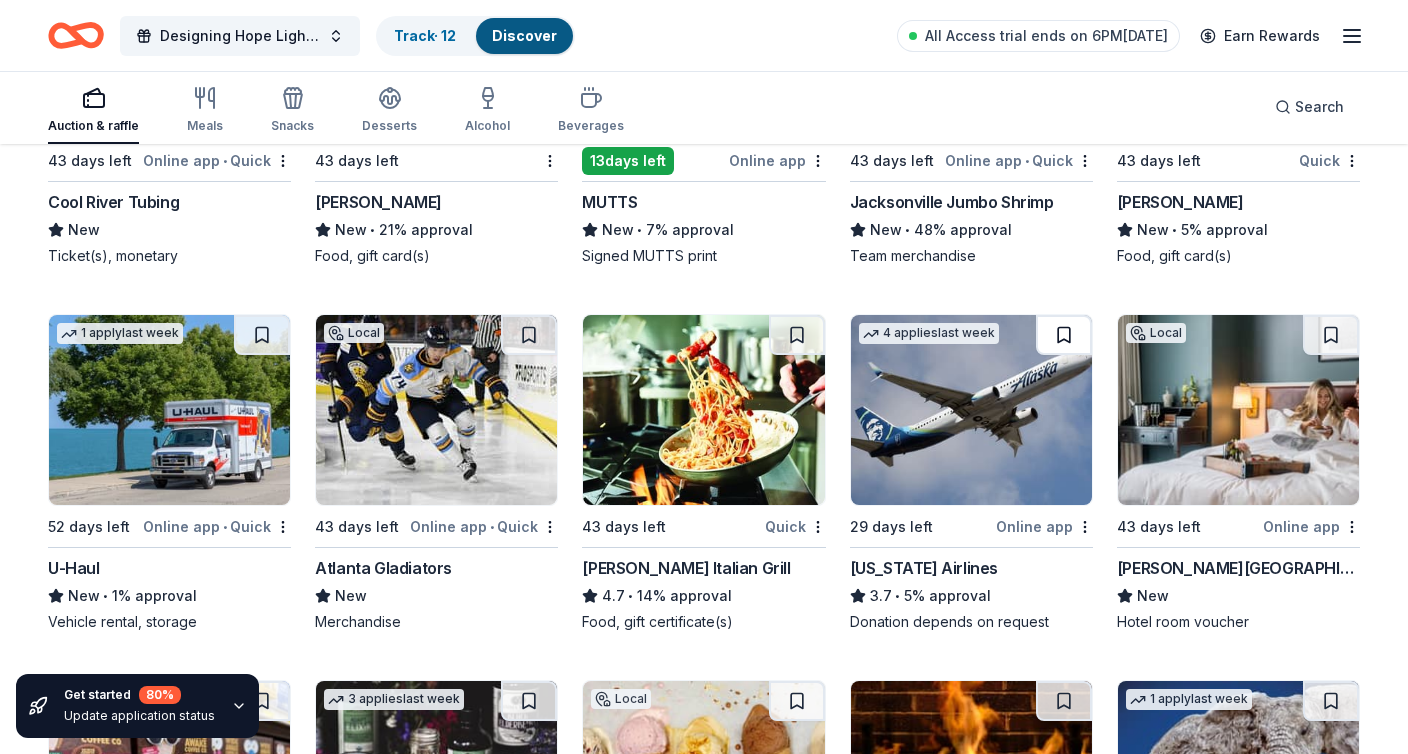 click at bounding box center (1064, 335) 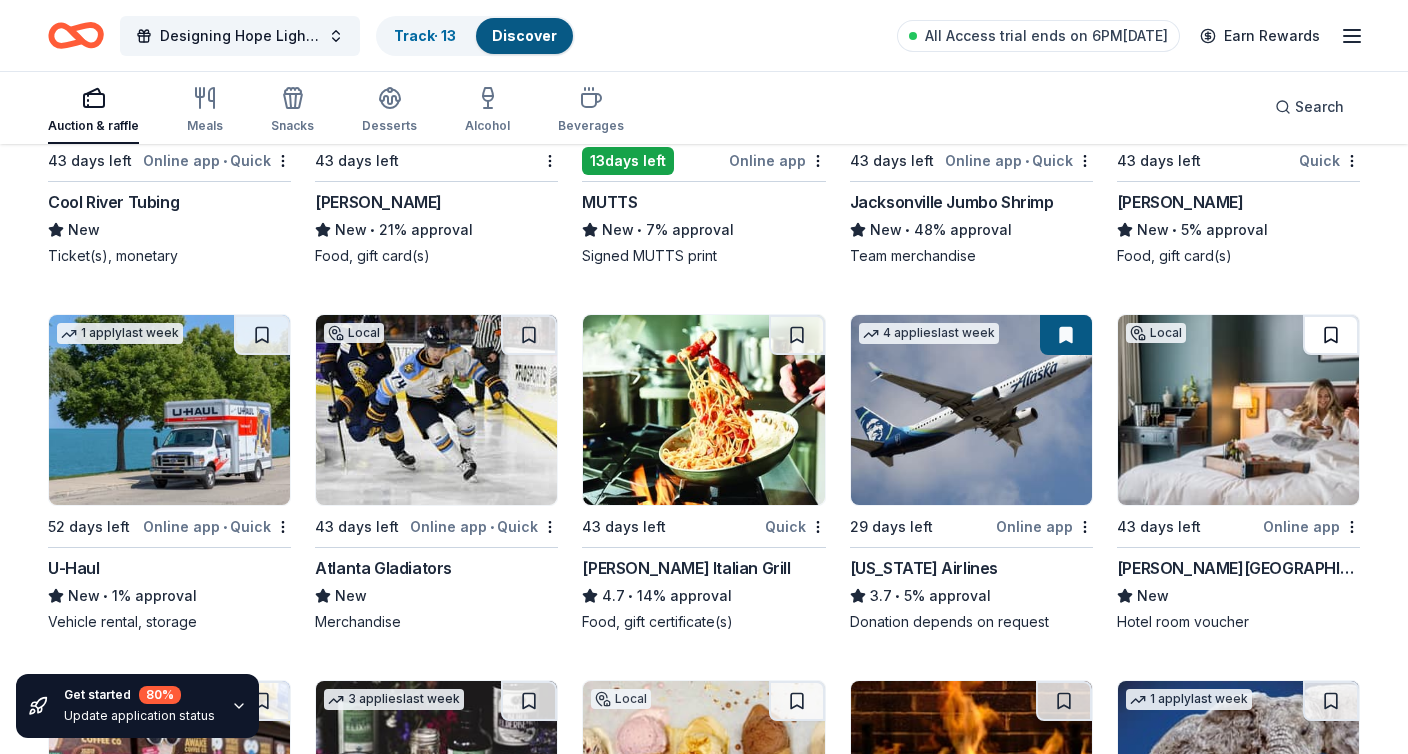 click at bounding box center (1331, 335) 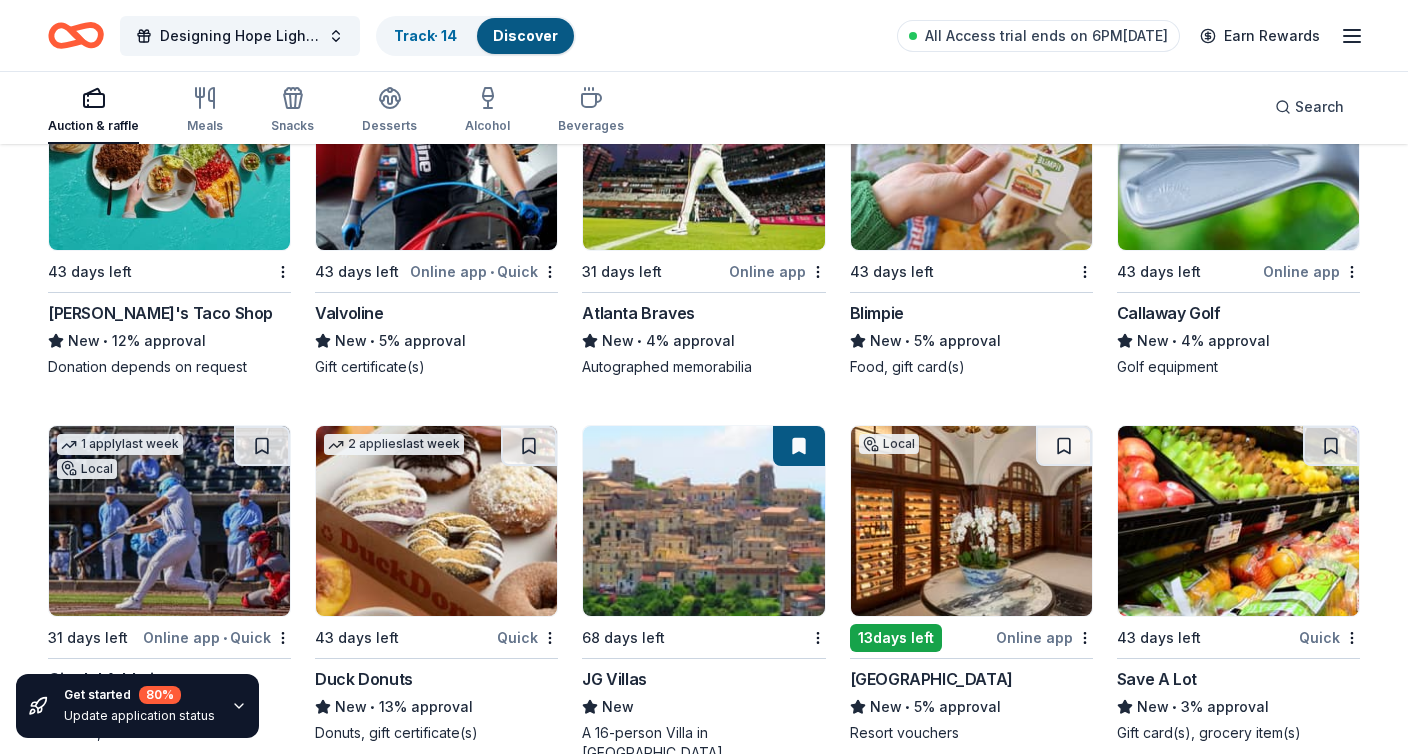 scroll, scrollTop: 9602, scrollLeft: 0, axis: vertical 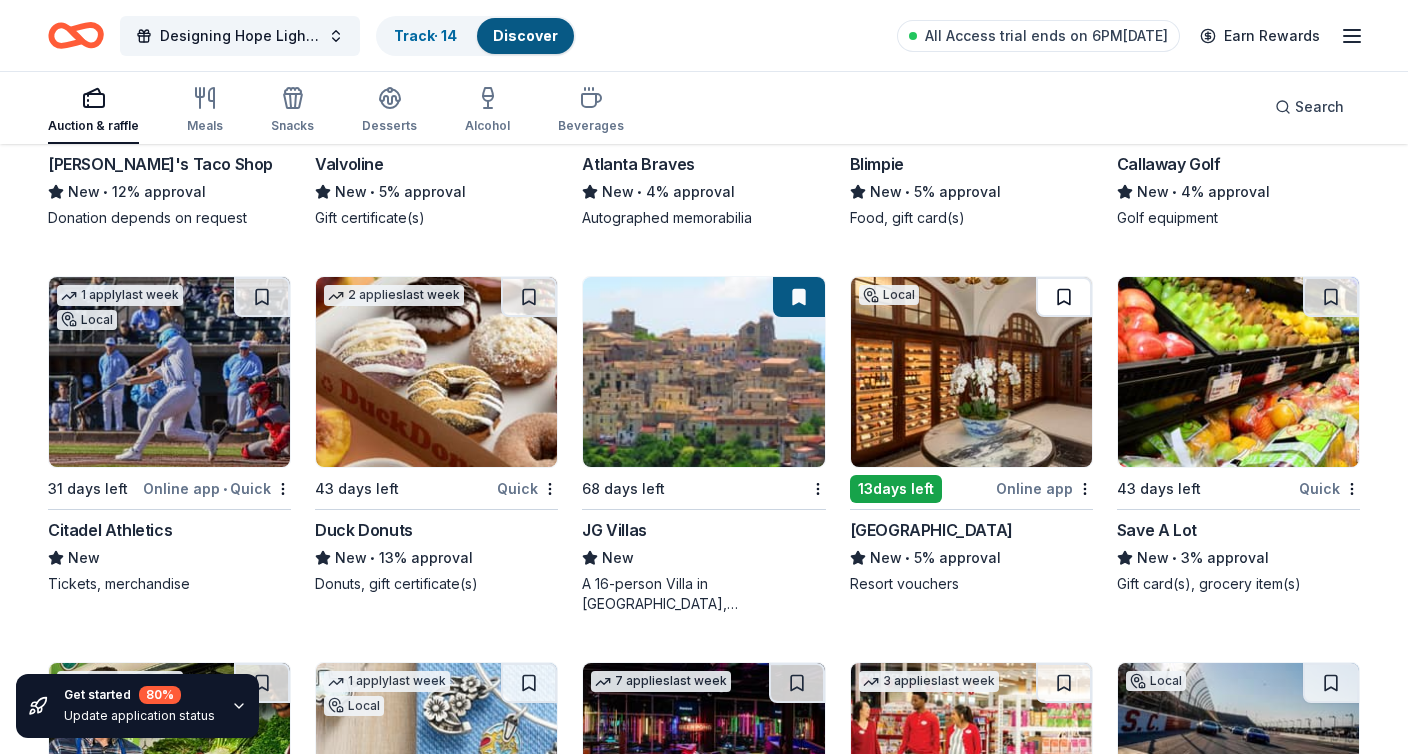 click at bounding box center [1064, 297] 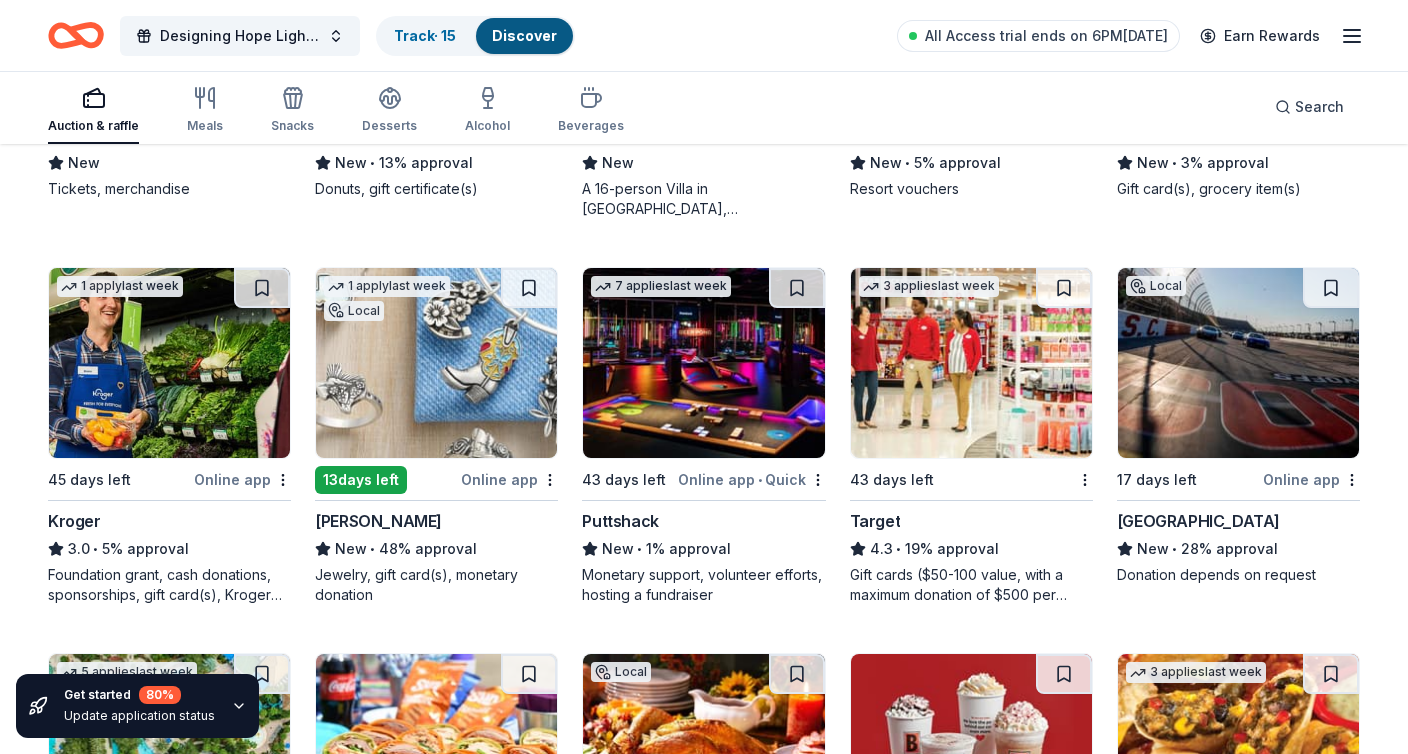 scroll, scrollTop: 10000, scrollLeft: 0, axis: vertical 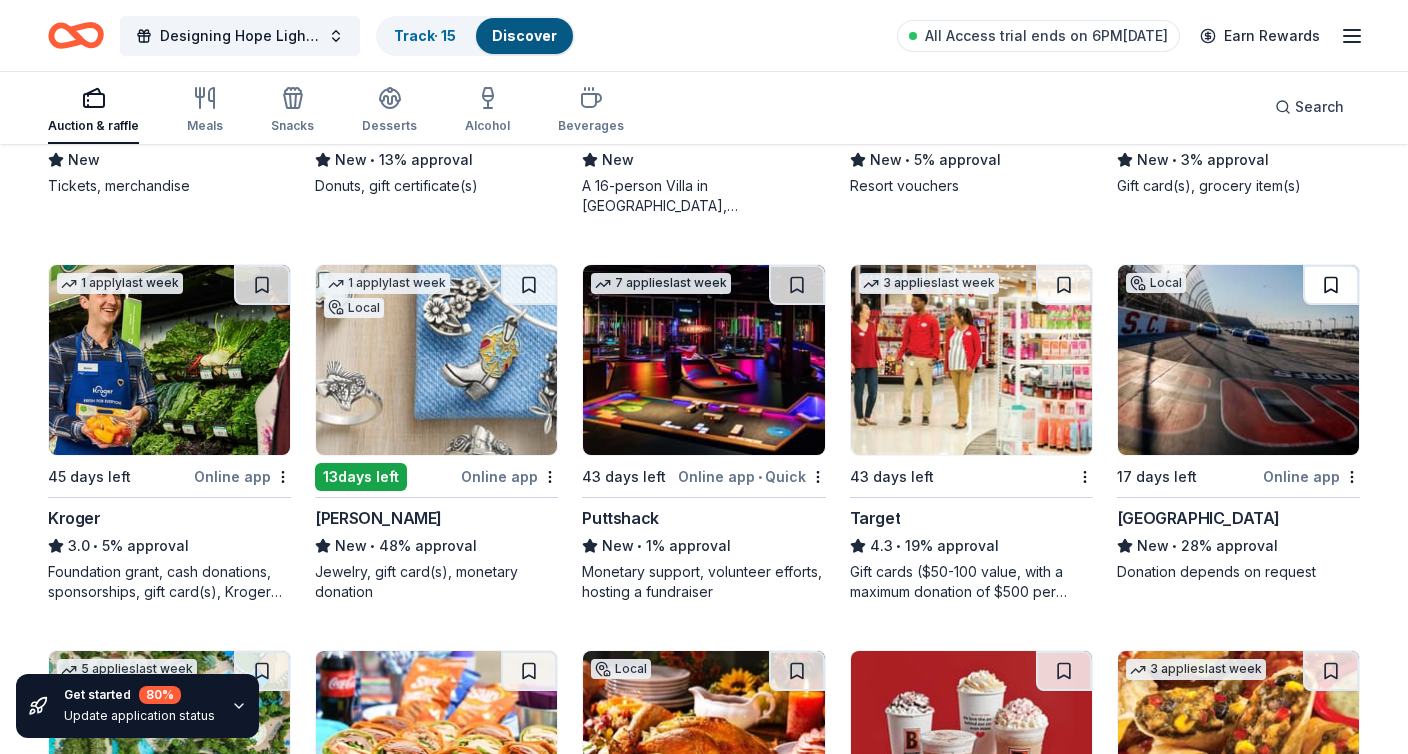 click at bounding box center [1331, 285] 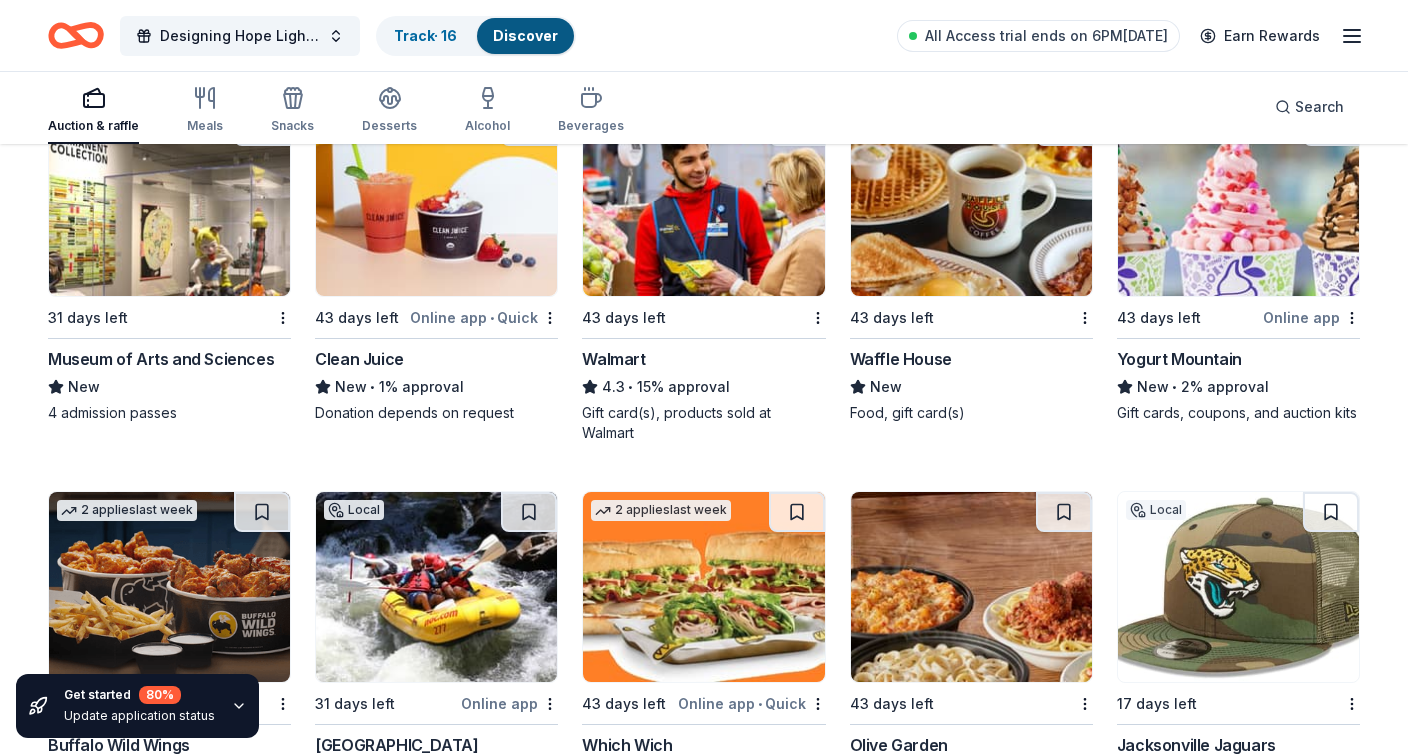 scroll, scrollTop: 11144, scrollLeft: 0, axis: vertical 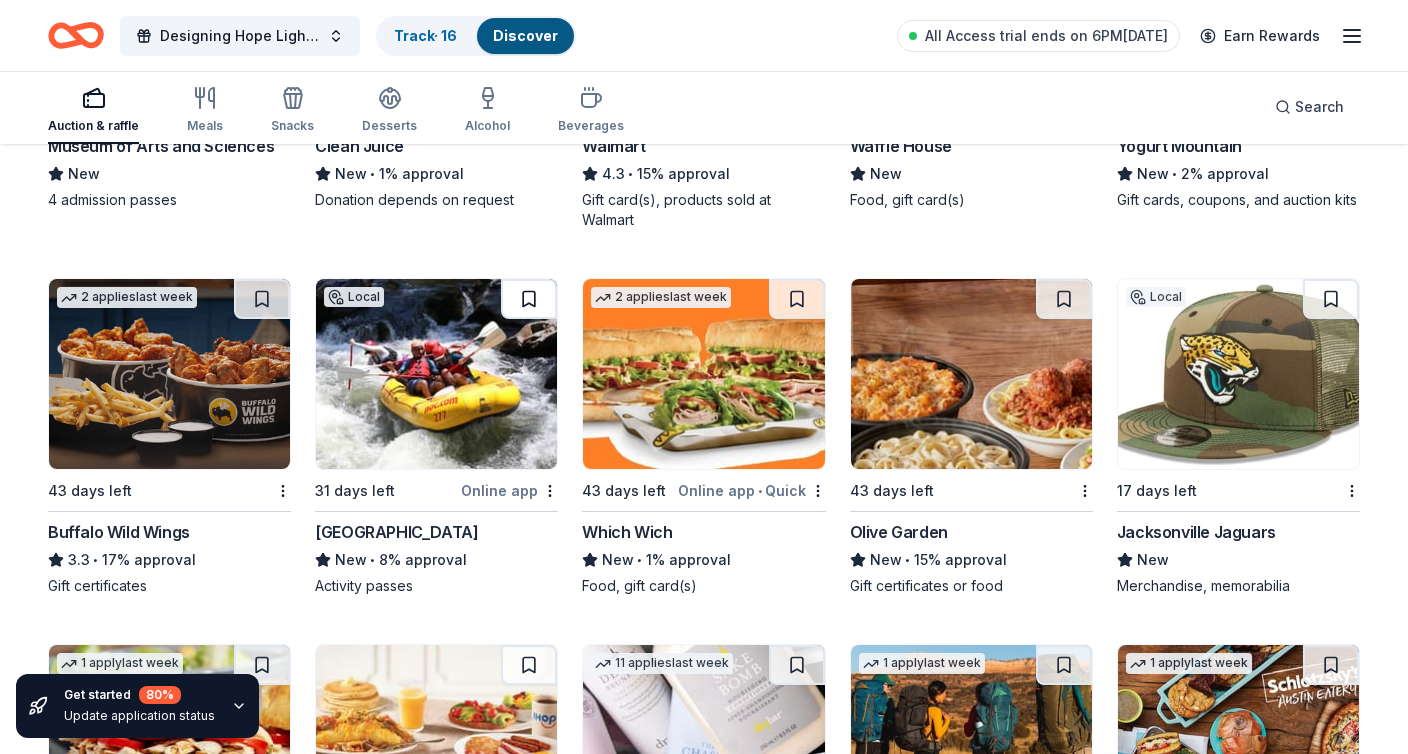 click at bounding box center (529, 299) 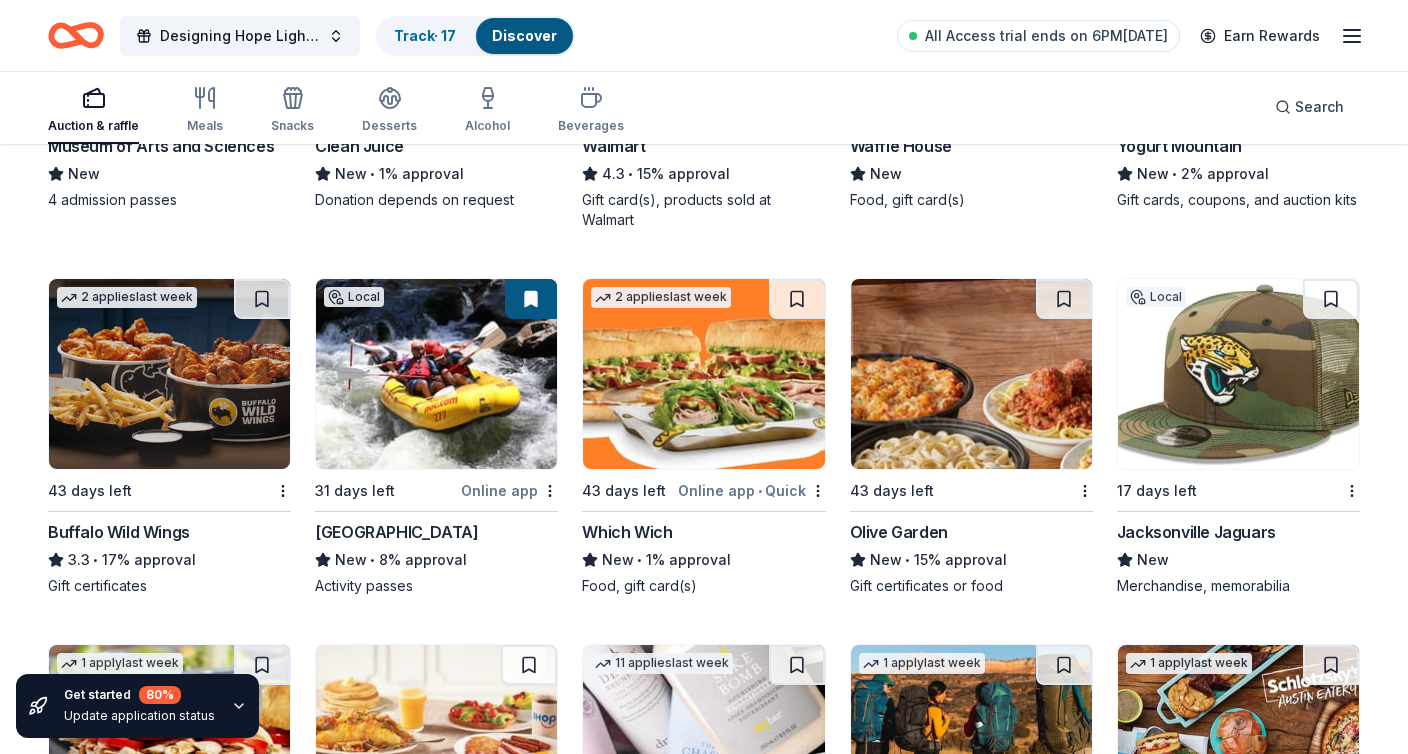 click at bounding box center (531, 299) 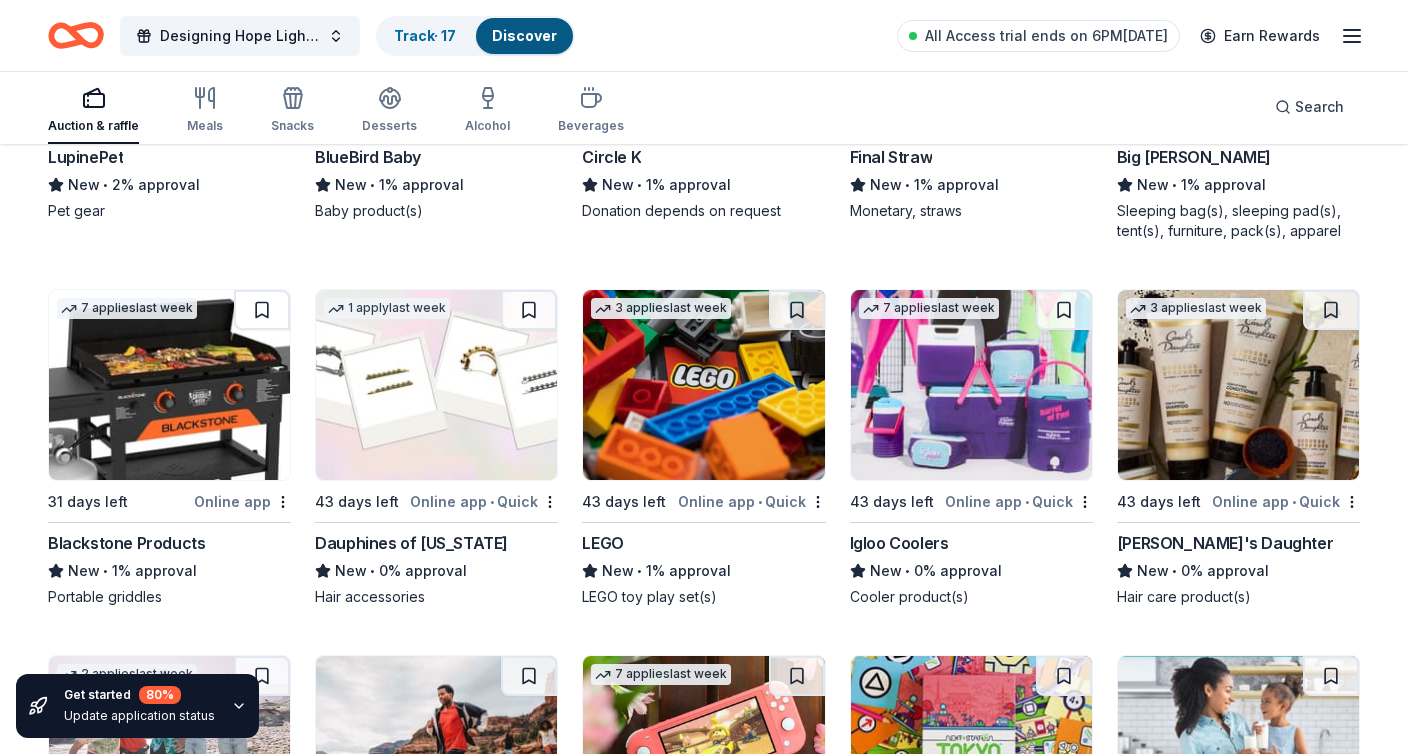 scroll, scrollTop: 16115, scrollLeft: 0, axis: vertical 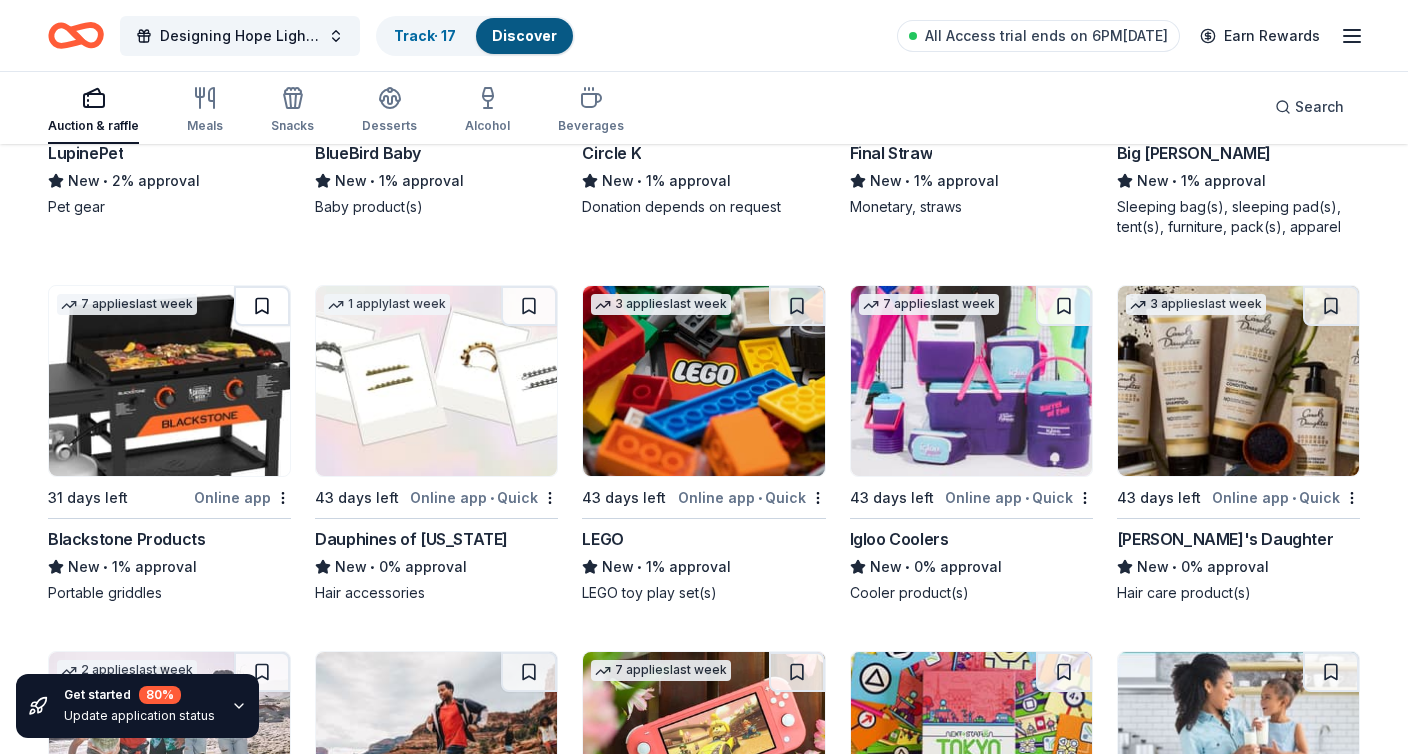click at bounding box center [262, 306] 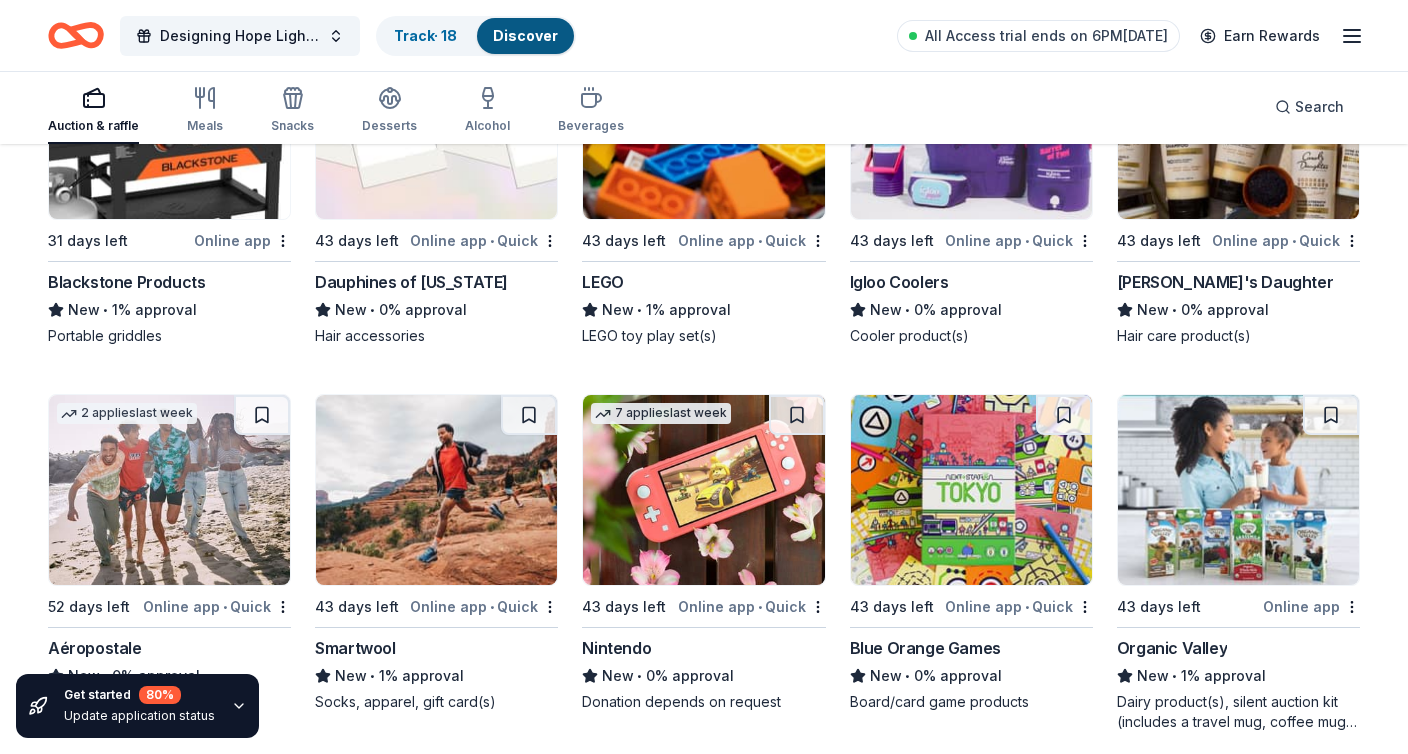 scroll, scrollTop: 16424, scrollLeft: 0, axis: vertical 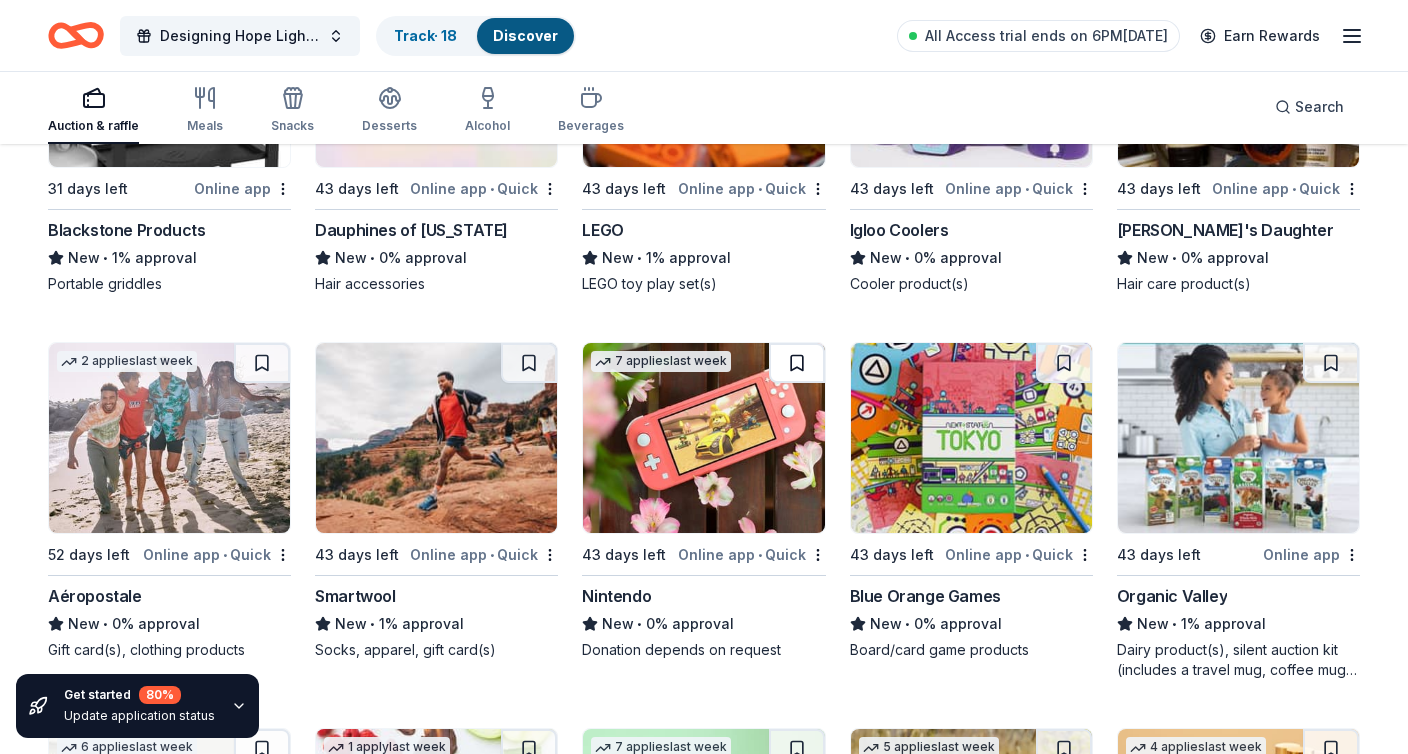 click at bounding box center (797, 363) 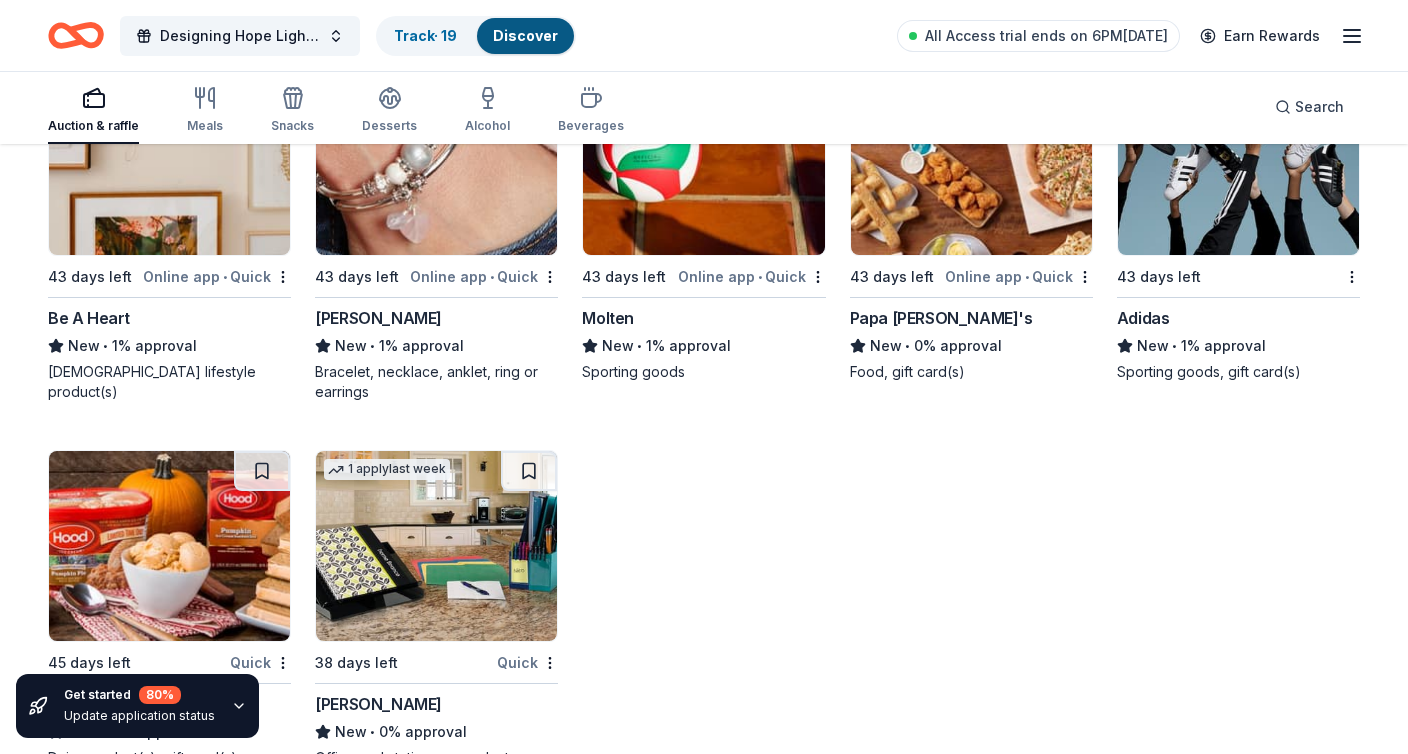 scroll, scrollTop: 17508, scrollLeft: 0, axis: vertical 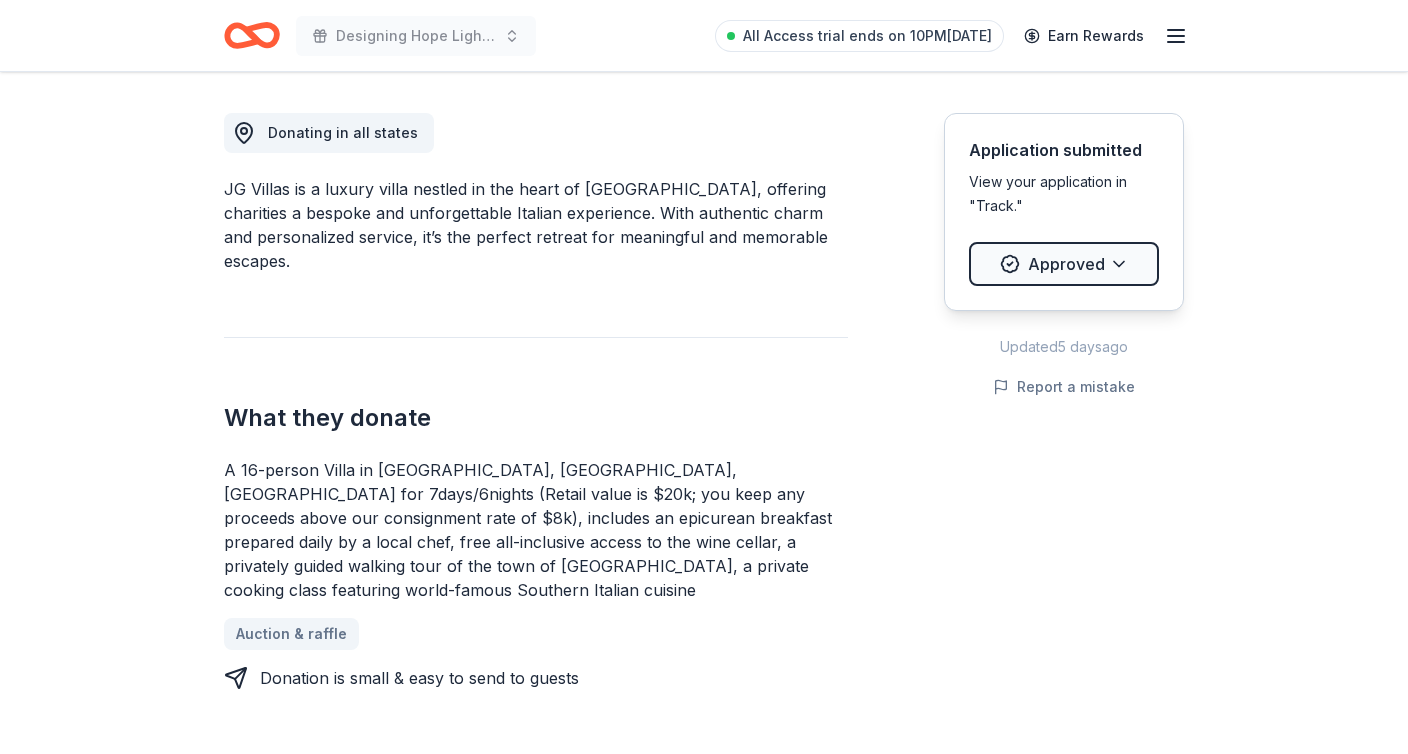 drag, startPoint x: 322, startPoint y: 469, endPoint x: 523, endPoint y: 468, distance: 201.00249 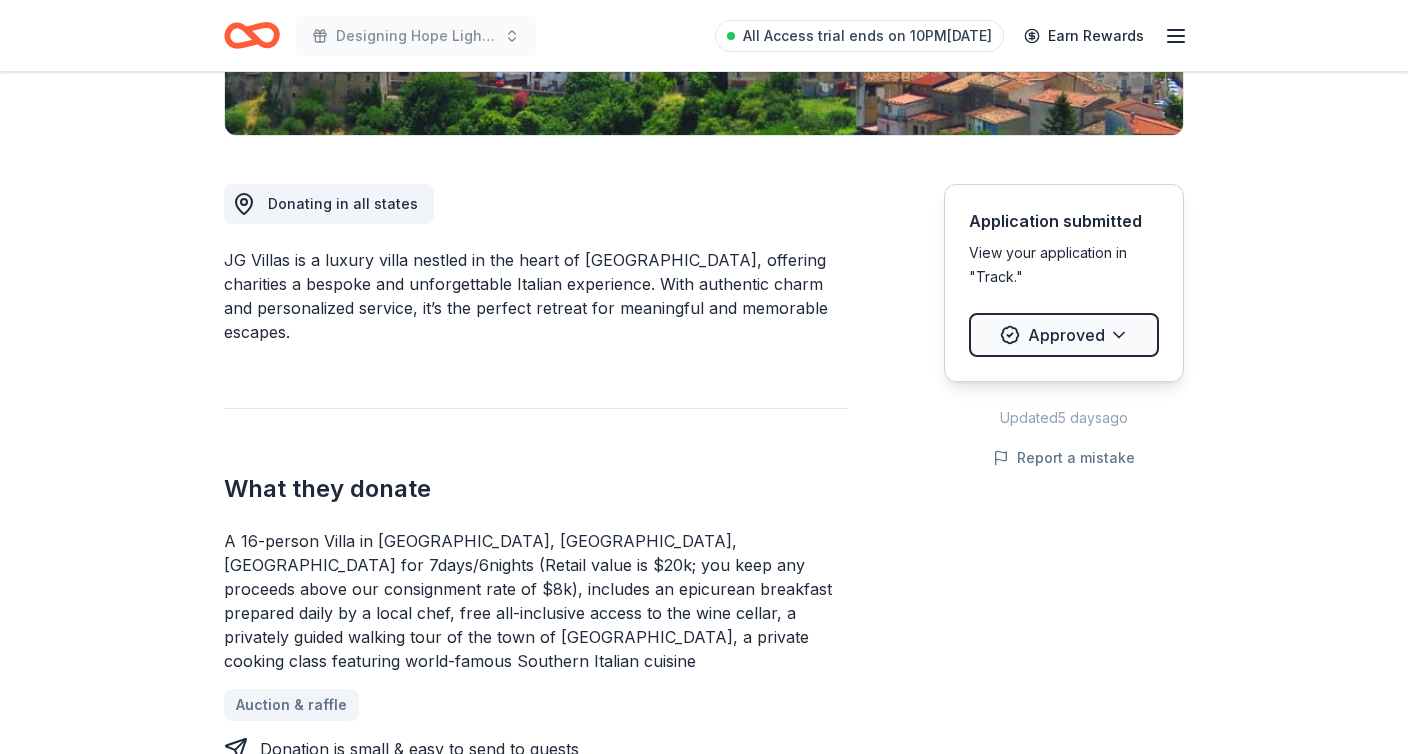 scroll, scrollTop: 0, scrollLeft: 0, axis: both 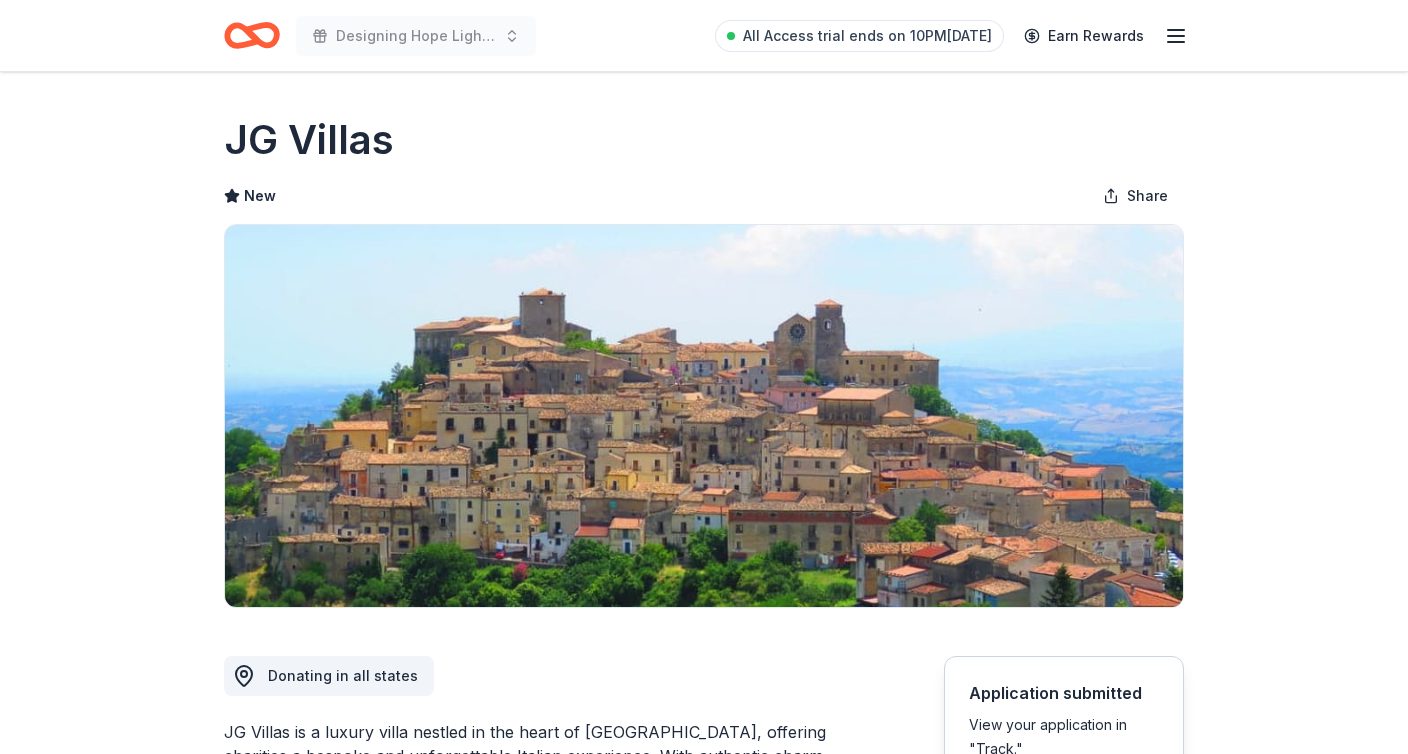 drag, startPoint x: 401, startPoint y: 142, endPoint x: 237, endPoint y: 141, distance: 164.00305 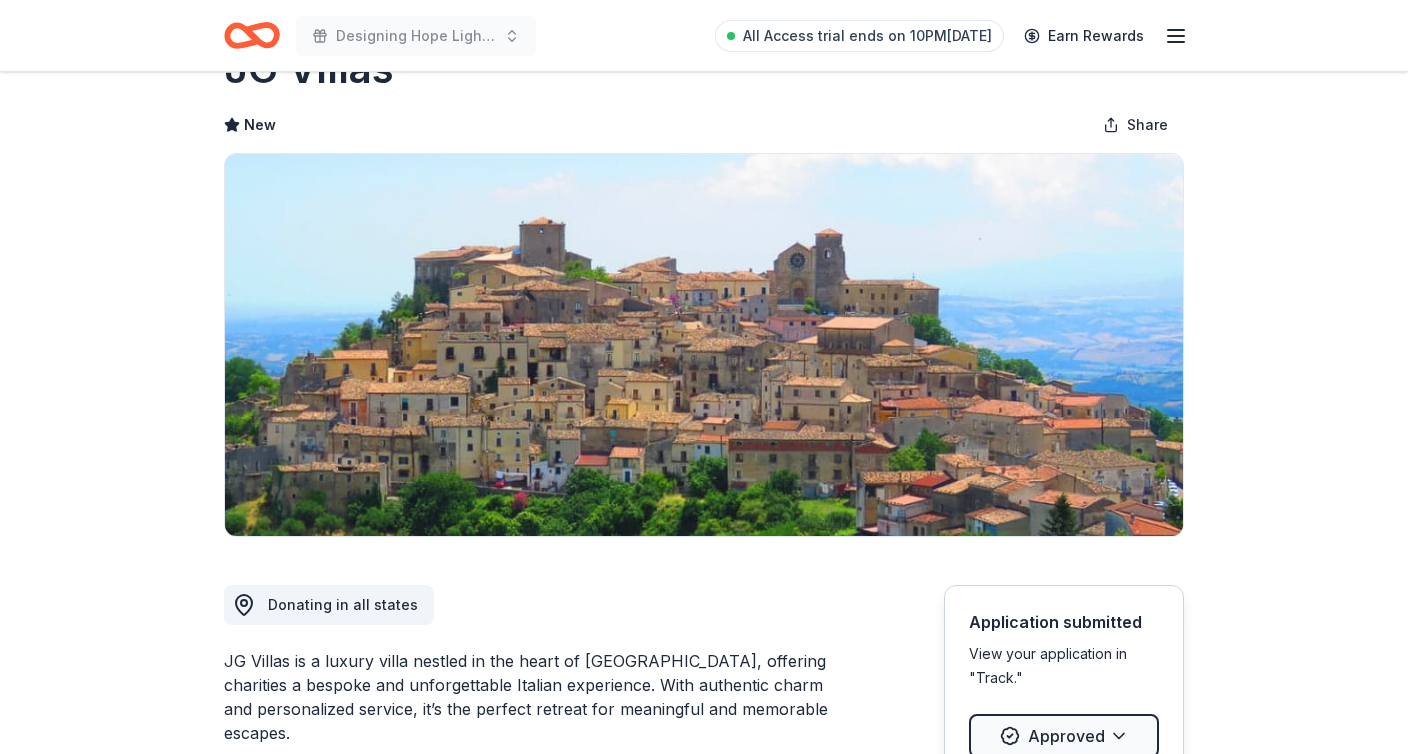 scroll, scrollTop: 0, scrollLeft: 0, axis: both 